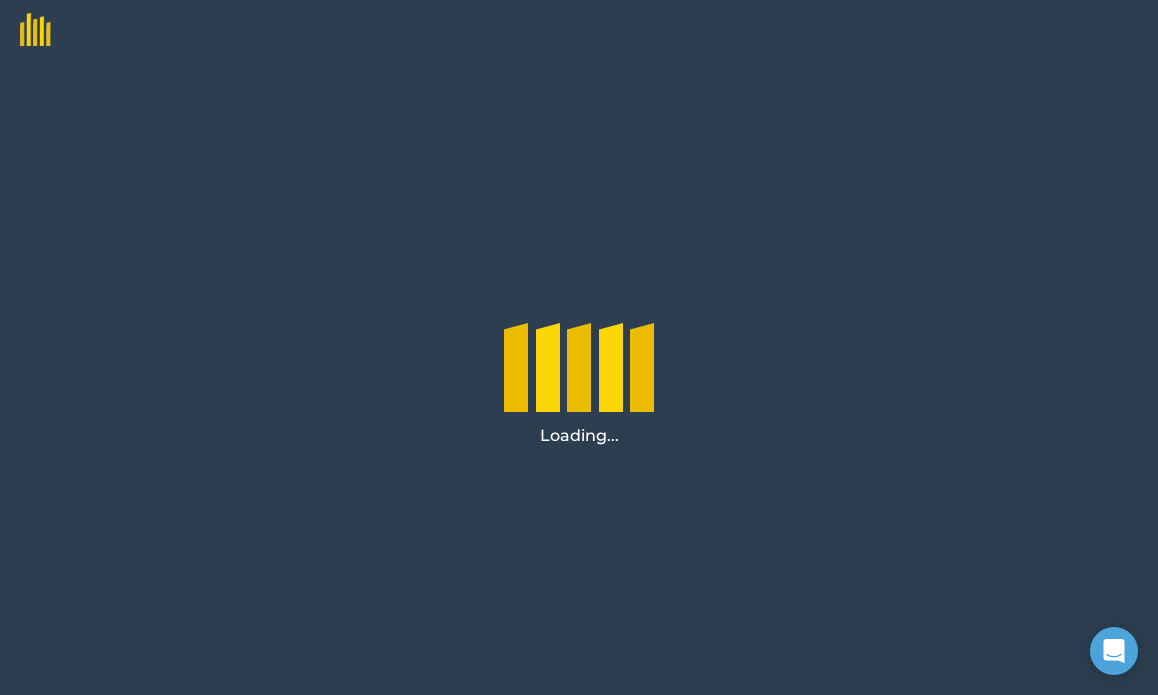 scroll, scrollTop: 0, scrollLeft: 0, axis: both 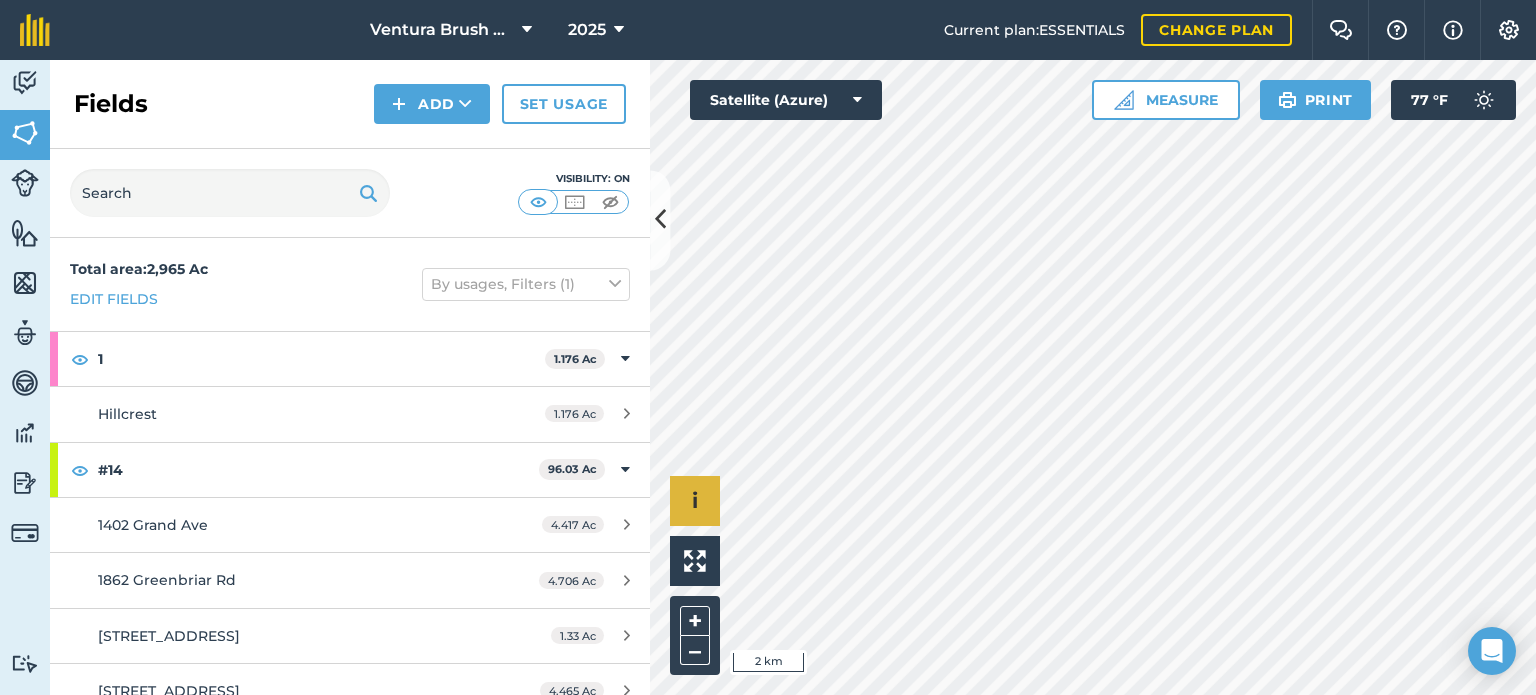 click on "Hello i © 2025 TomTom, Microsoft 2 km + –" at bounding box center [1093, 377] 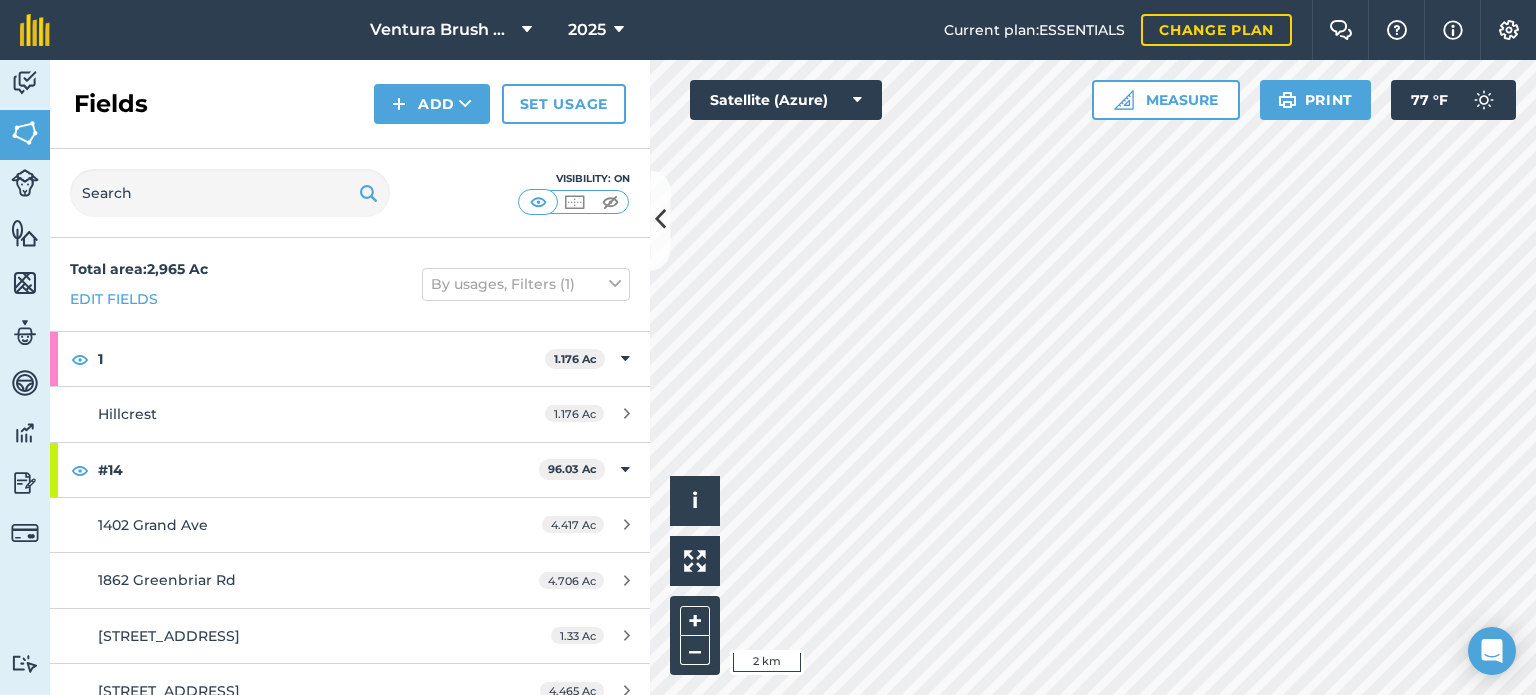 click on "Ventura Brush Goats  2025 Current plan :  ESSENTIALS   Change plan Farm Chat Help Info Settings Ventura Brush Goats   -  2025 Reproduced with the permission of  Microsoft Printed on  [DATE] Field usages No usage set 1 2 3 4 6 7 #10 #11 #12 #13 #14 #15 #25 #3 #4 #5 #6 #7 #8 #9 Burn Corner Cows Herding Route Horses LIMES Livestock Not Targeted  [PERSON_NAME] 4 Proximo Area Start Targeted Area Targeted Area Reduced Targeted Areas Thacher 7th area apprx 3 days Treated Area Vegetated Area Veggies Week 1 Week 2 Feature types Trees Water Activity Fields Livestock Features Maps Team Vehicles Data Reporting Billing Tutorials Tutorials Fields   Add   Set usage Visibility: On Total area :  2,965   Ac Edit fields By usages, Filters (1) 1 1.176   Ac Hillcrest 1.176   Ac #14 96.03   Ac [STREET_ADDRESS]   Ac 1862 Greenbriar Rd 4.706   Ac 2890 hidden valley ln 1.33   Ac [GEOGRAPHIC_DATA] 4.465   Ac [STREET_ADDRESS] 9.233   Ac [STREET_ADDRESS] 3.051   Ac 6933 [PERSON_NAME] verde 9.128   Ac Arcadia FD 20.75   Ac" at bounding box center (768, 347) 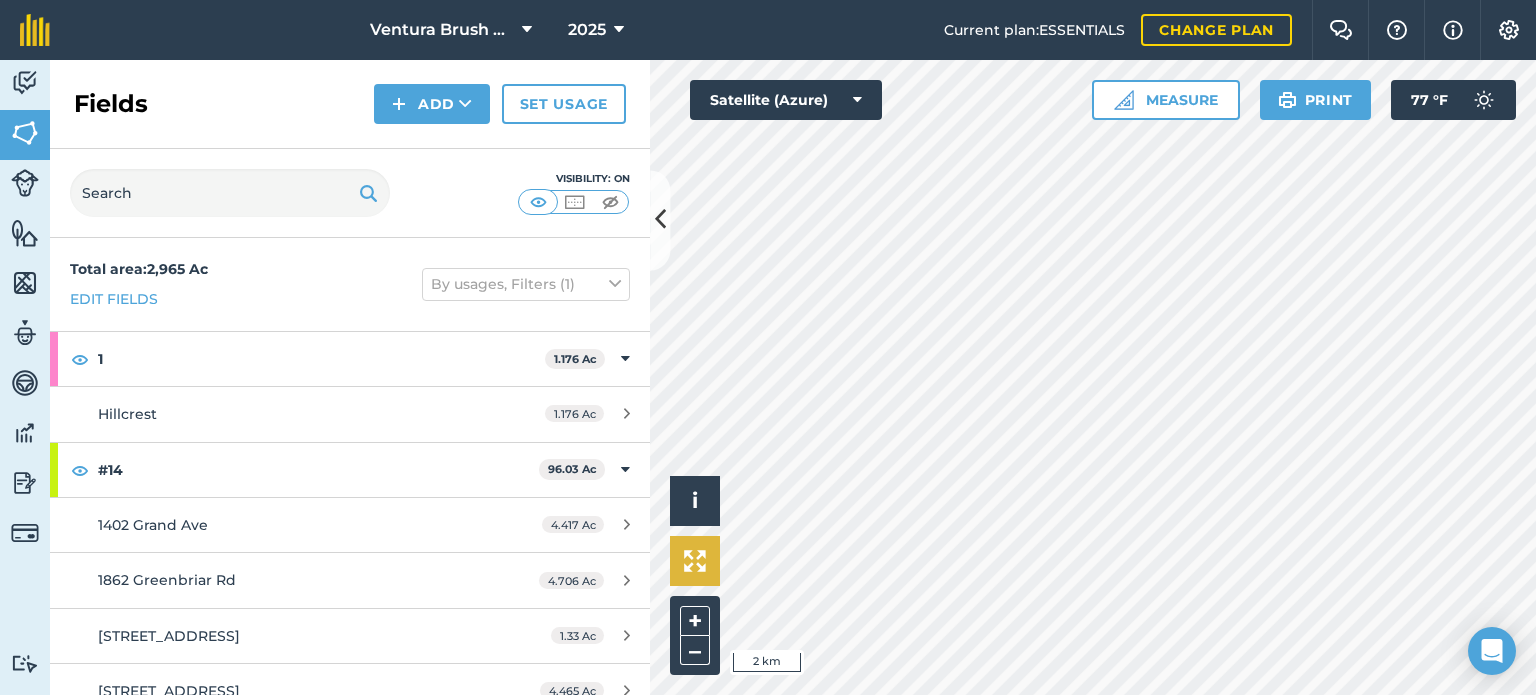 click on "Hello i © 2025 TomTom, Microsoft 2 km + – Satellite (Azure) Measure Print 77   ° F" at bounding box center [1093, 377] 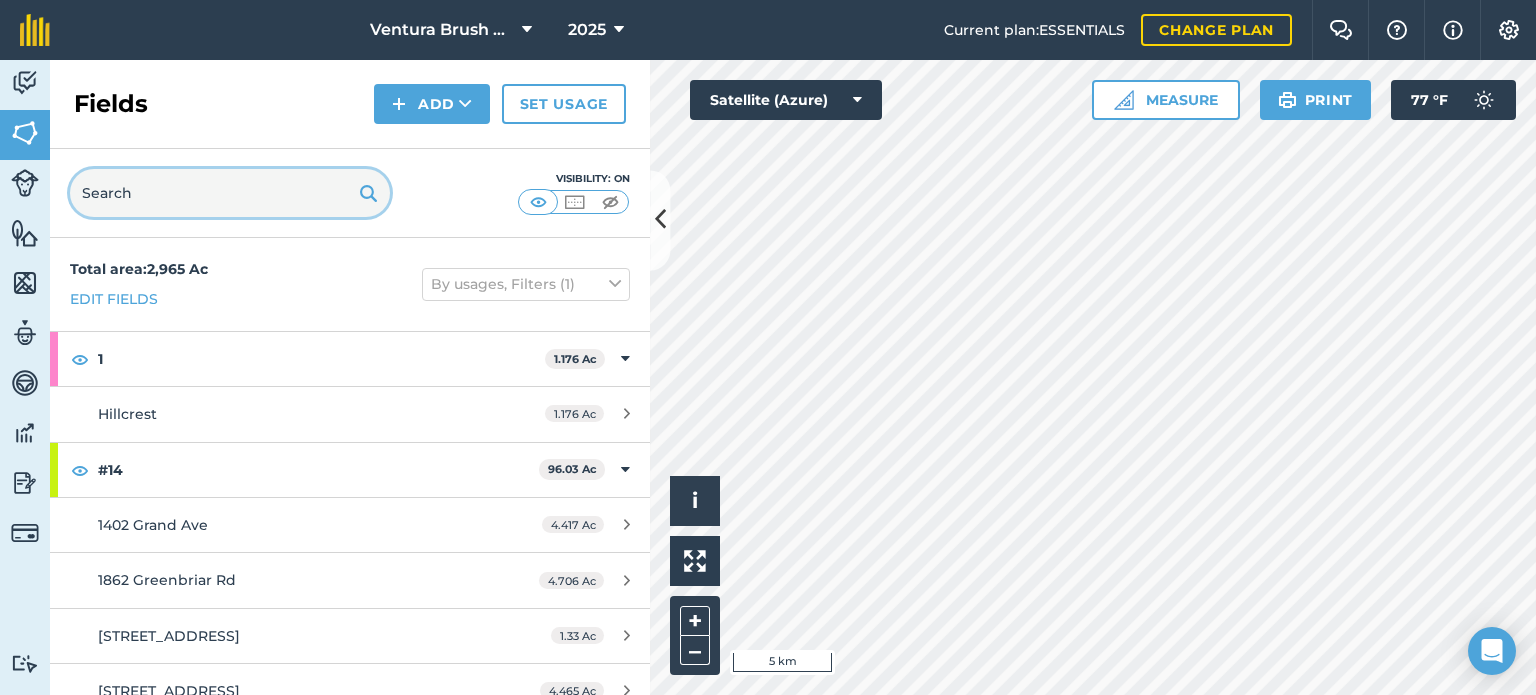 click at bounding box center (230, 193) 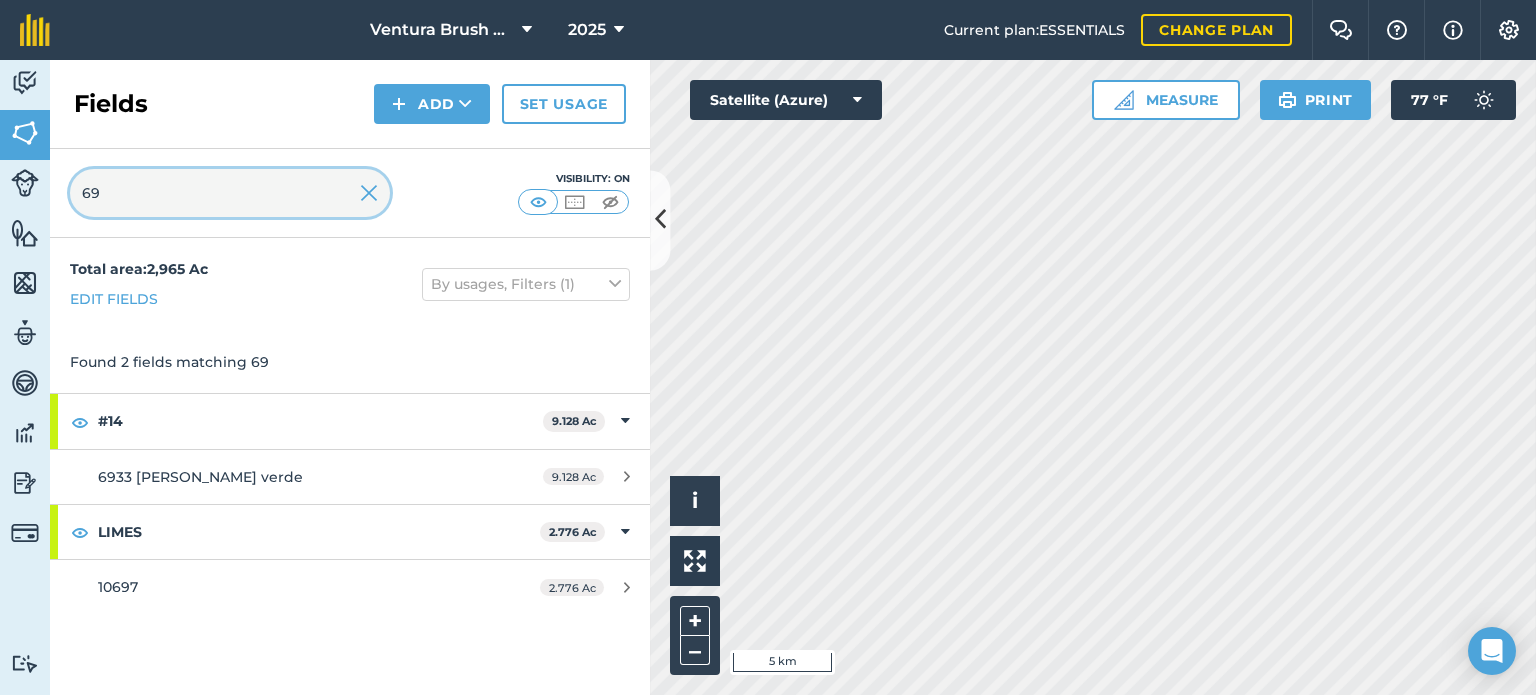 type on "69" 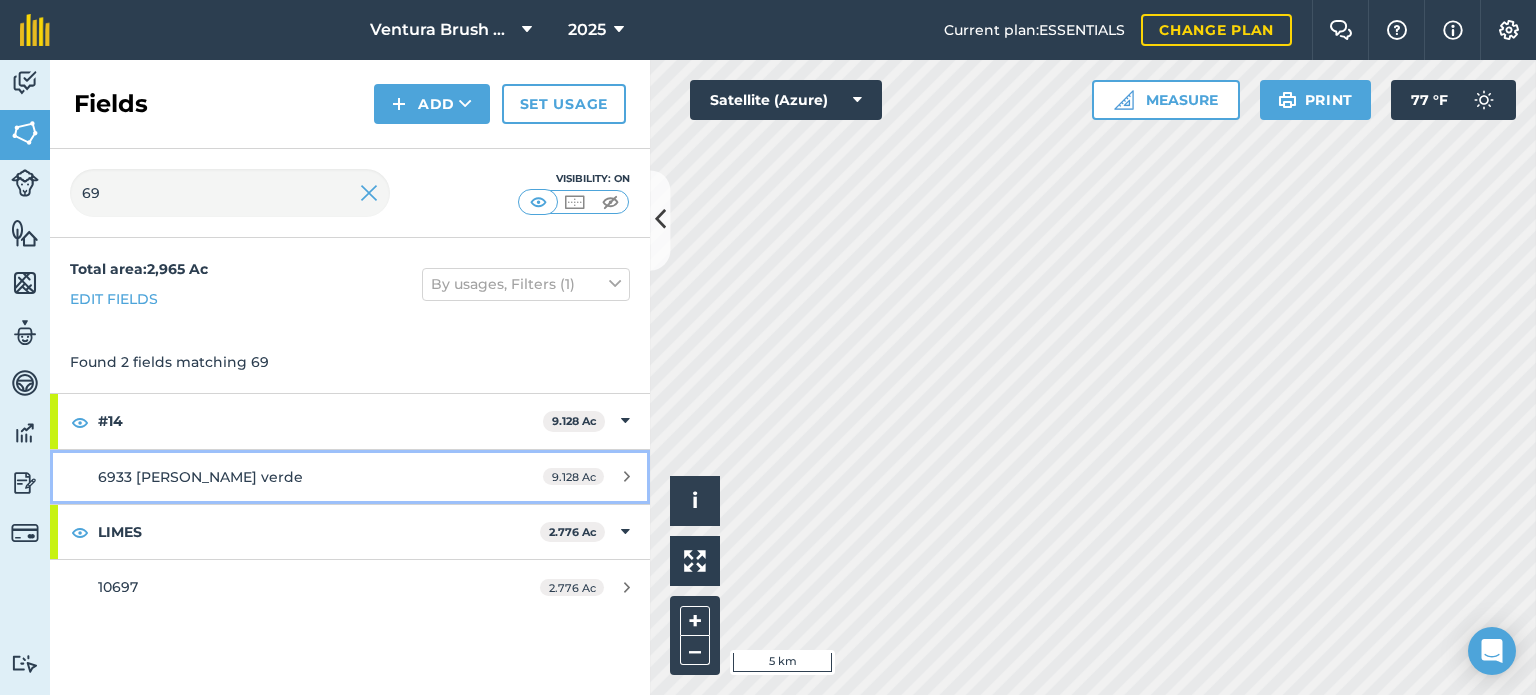 click on "6933 [PERSON_NAME] verde" at bounding box center [200, 477] 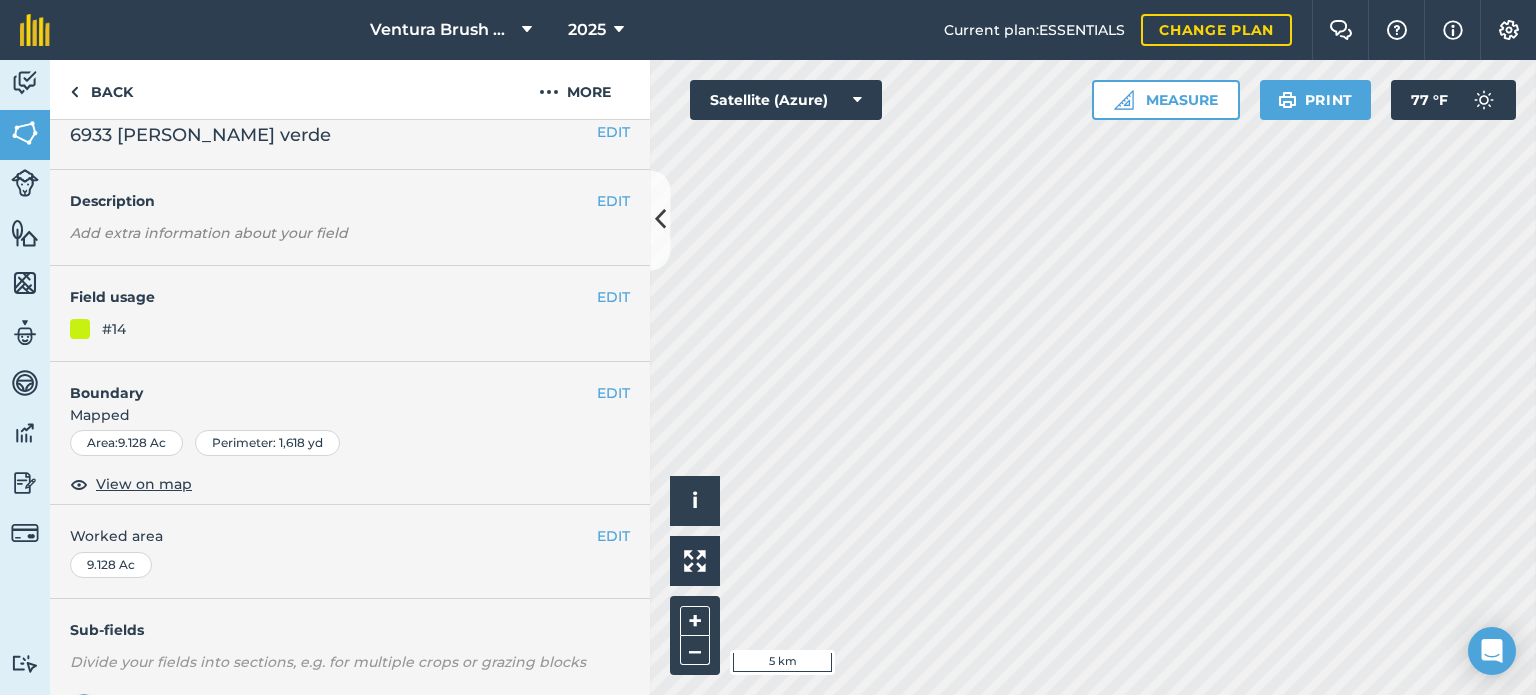scroll, scrollTop: 20, scrollLeft: 0, axis: vertical 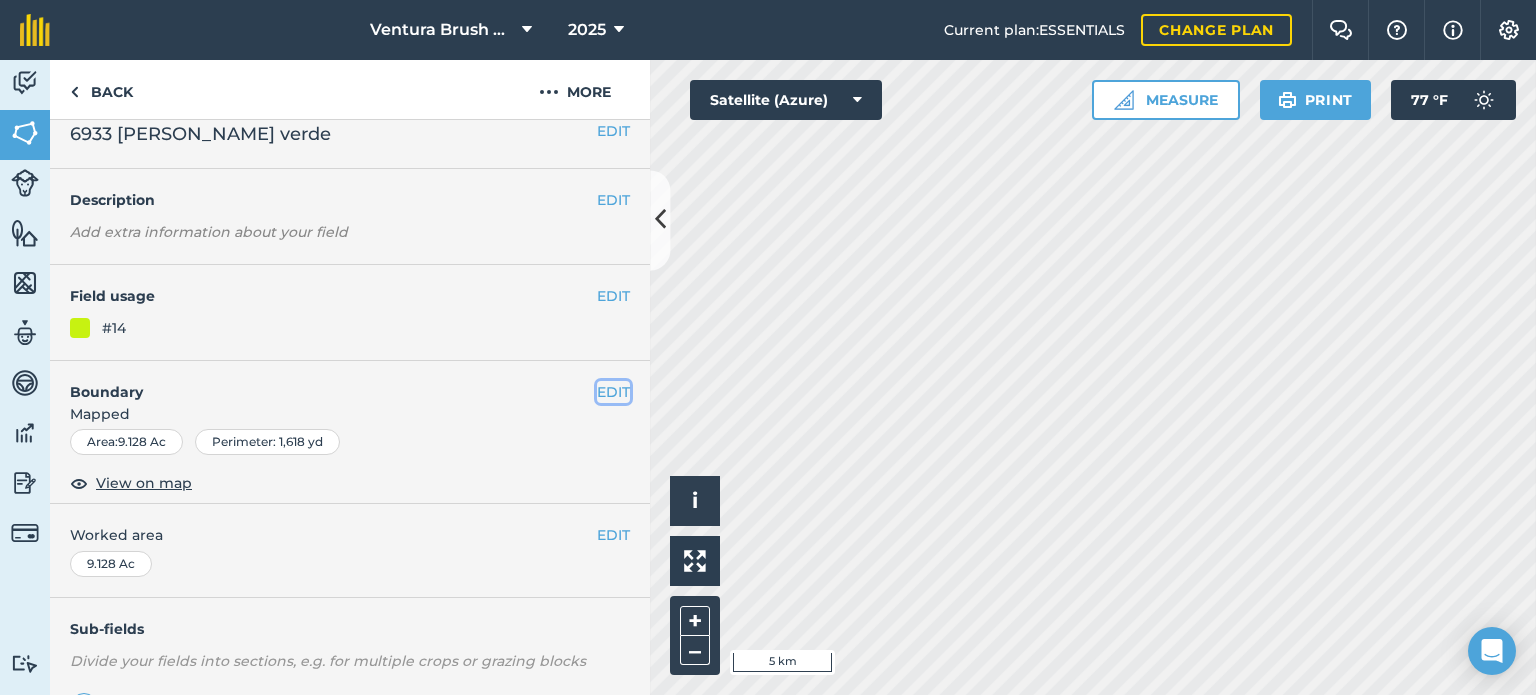 click on "EDIT" at bounding box center [613, 392] 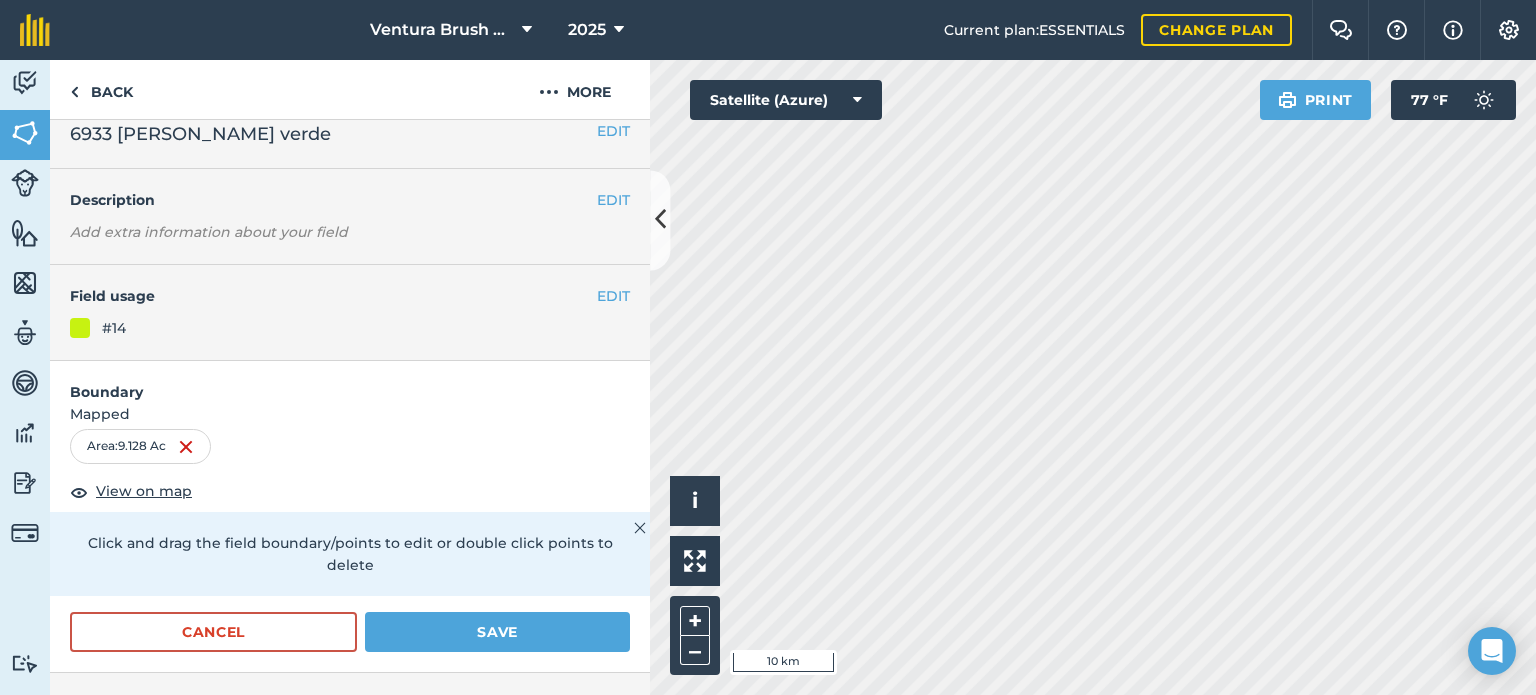 scroll, scrollTop: 0, scrollLeft: 0, axis: both 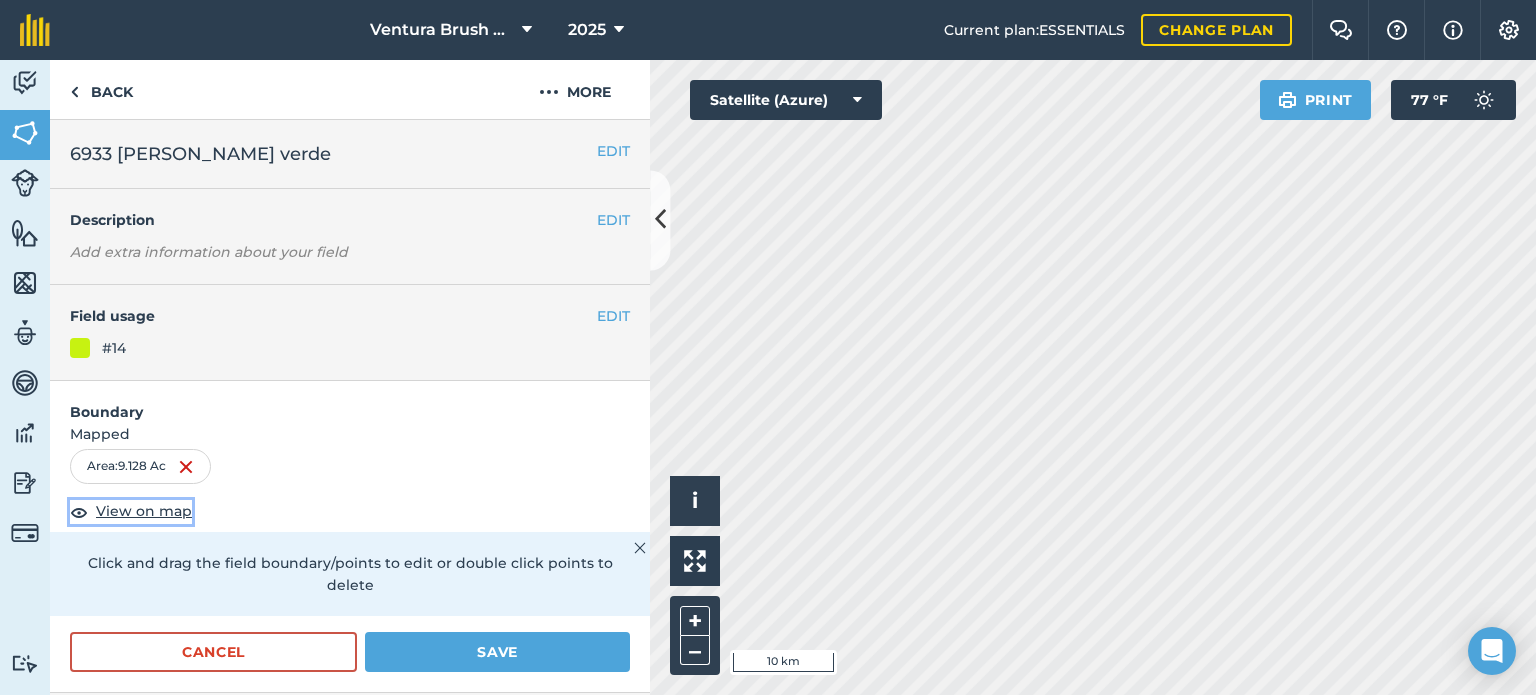 click on "View on map" at bounding box center (144, 511) 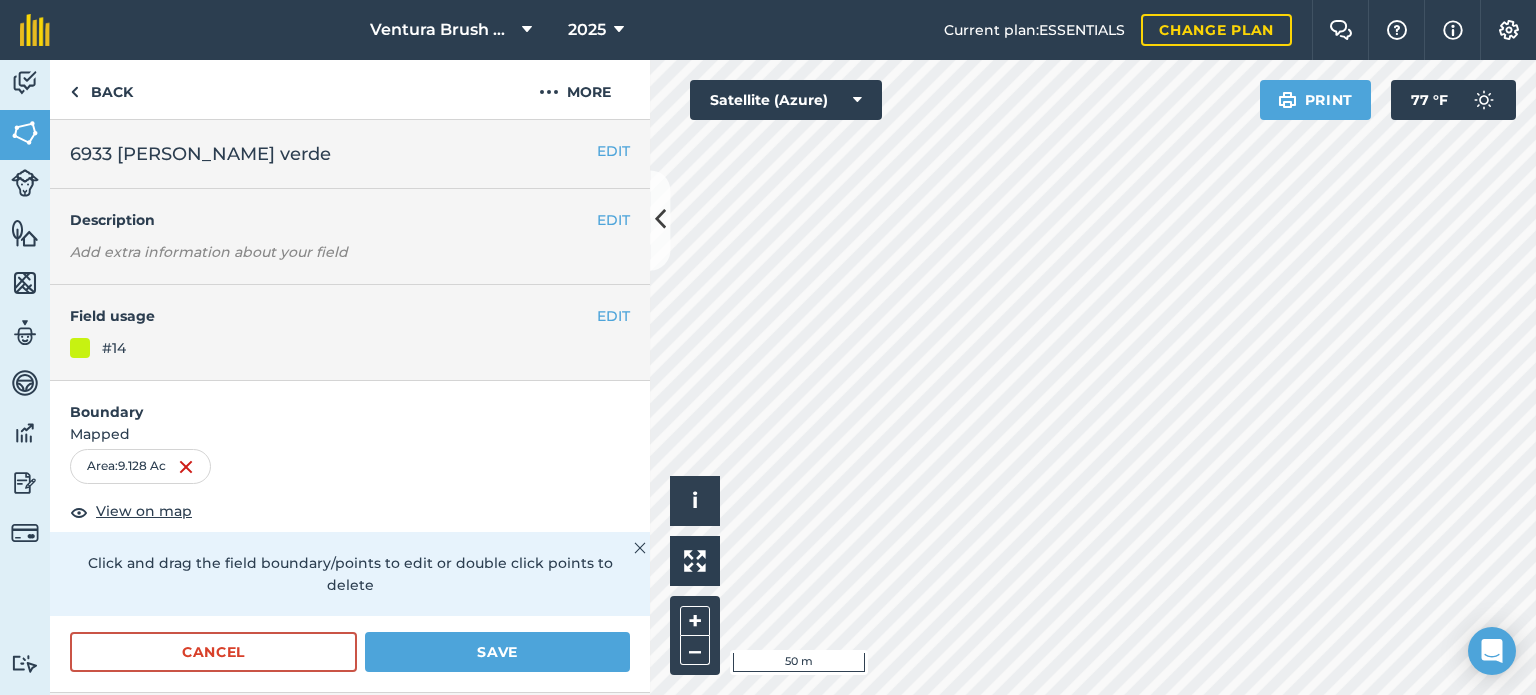 click on "Activity Fields Livestock Features Maps Team Vehicles Data Reporting Billing Tutorials Tutorials   Back   More EDIT 6933 [PERSON_NAME] verde EDIT Description Add extra information about your field EDIT Field usage #14 Boundary   Mapped Area :  9.128   Ac   View on map Click and drag the field boundary/points to edit or double click points to delete Cancel Save EDIT Worked area 9.128   Ac Sub-fields   Divide your fields into sections, e.g. for multiple crops or grazing blocks   Add sub-fields Add field job Add note   Field Health To-Do Field History Reports There are no outstanding tasks for this field. Hello i © 2025 TomTom, Microsoft 50 m + – Satellite (Azure) Print 77   ° F" at bounding box center (768, 377) 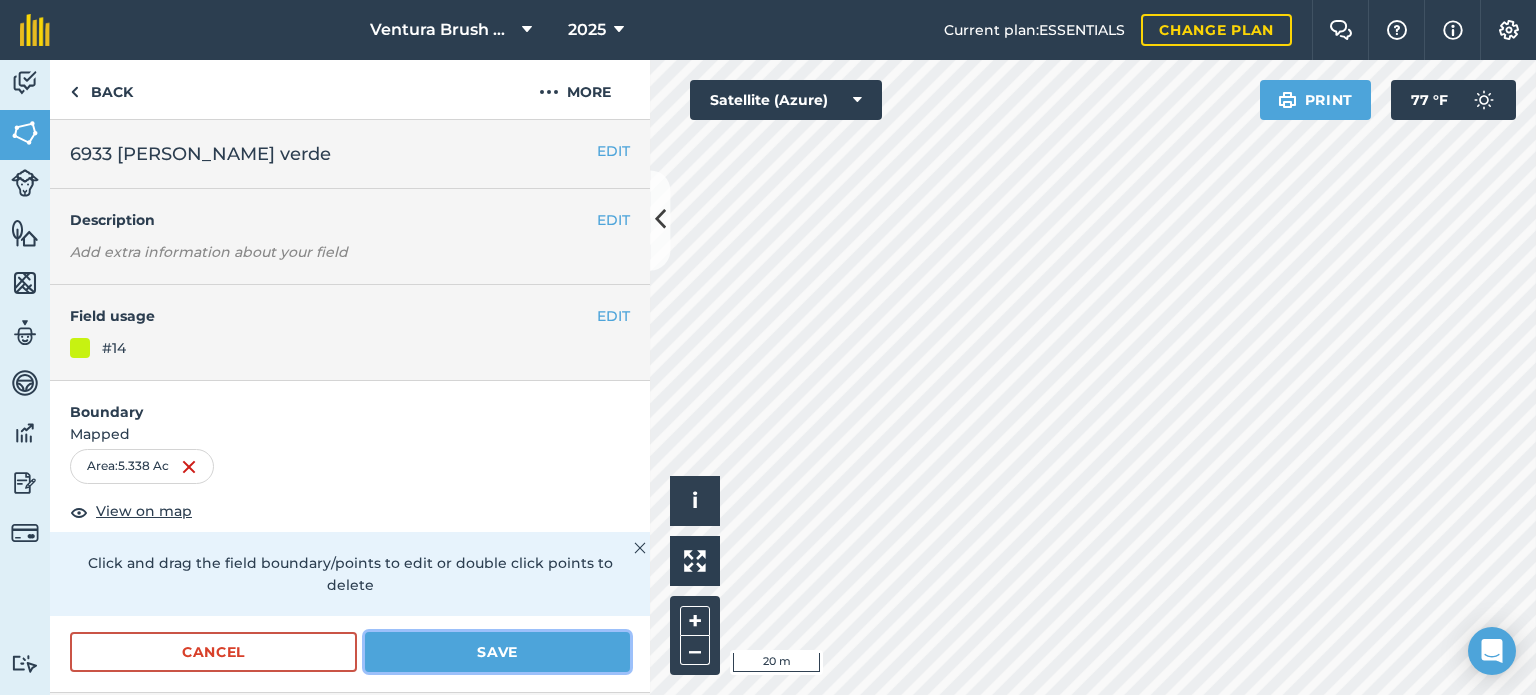 click on "Save" at bounding box center [497, 652] 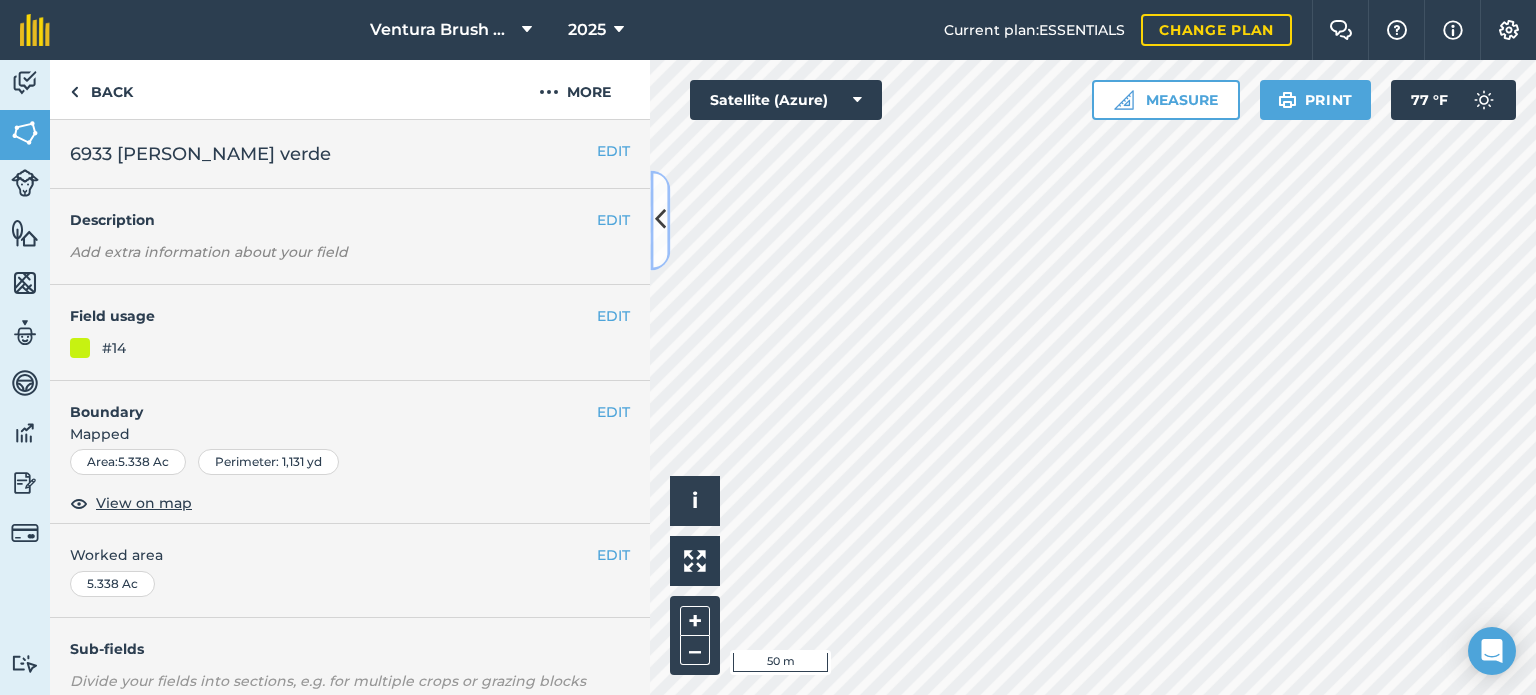 click at bounding box center (660, 220) 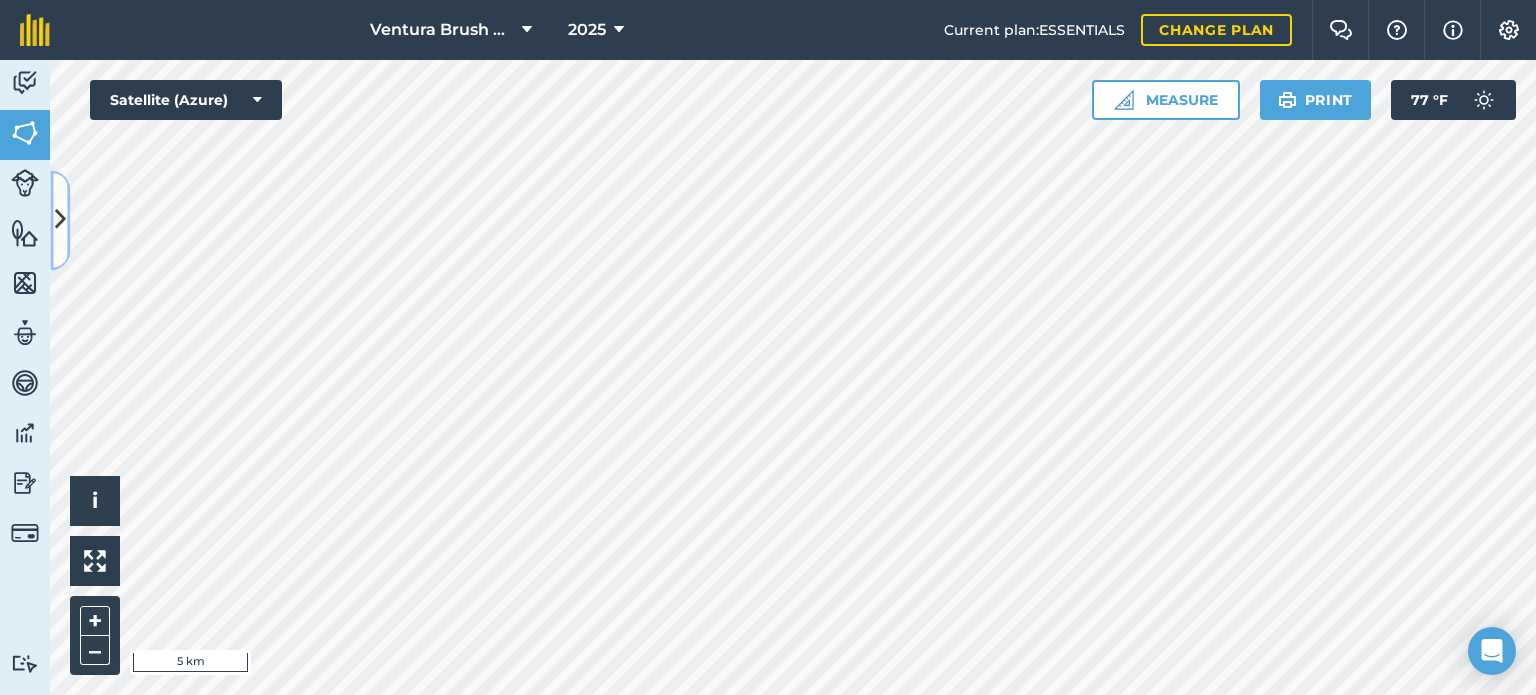 click at bounding box center (60, 220) 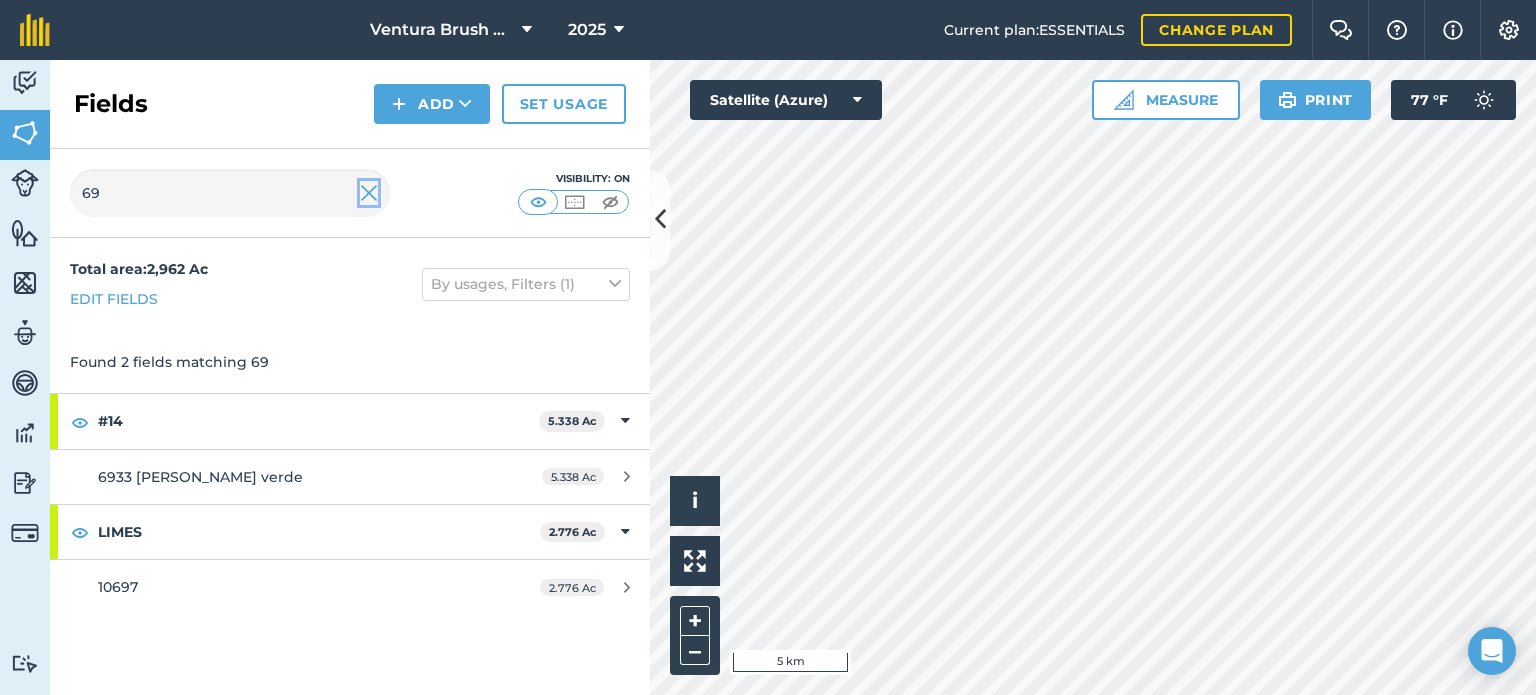 click at bounding box center [369, 193] 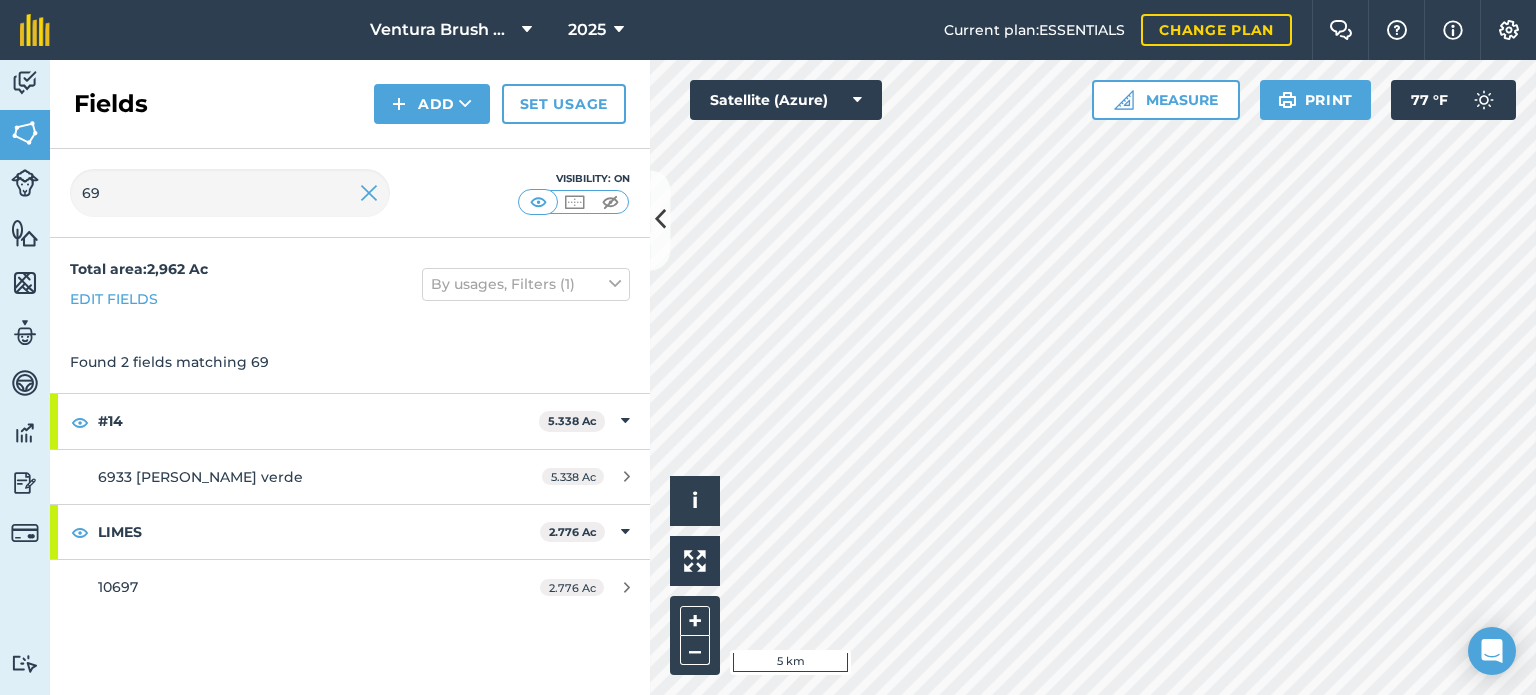 type 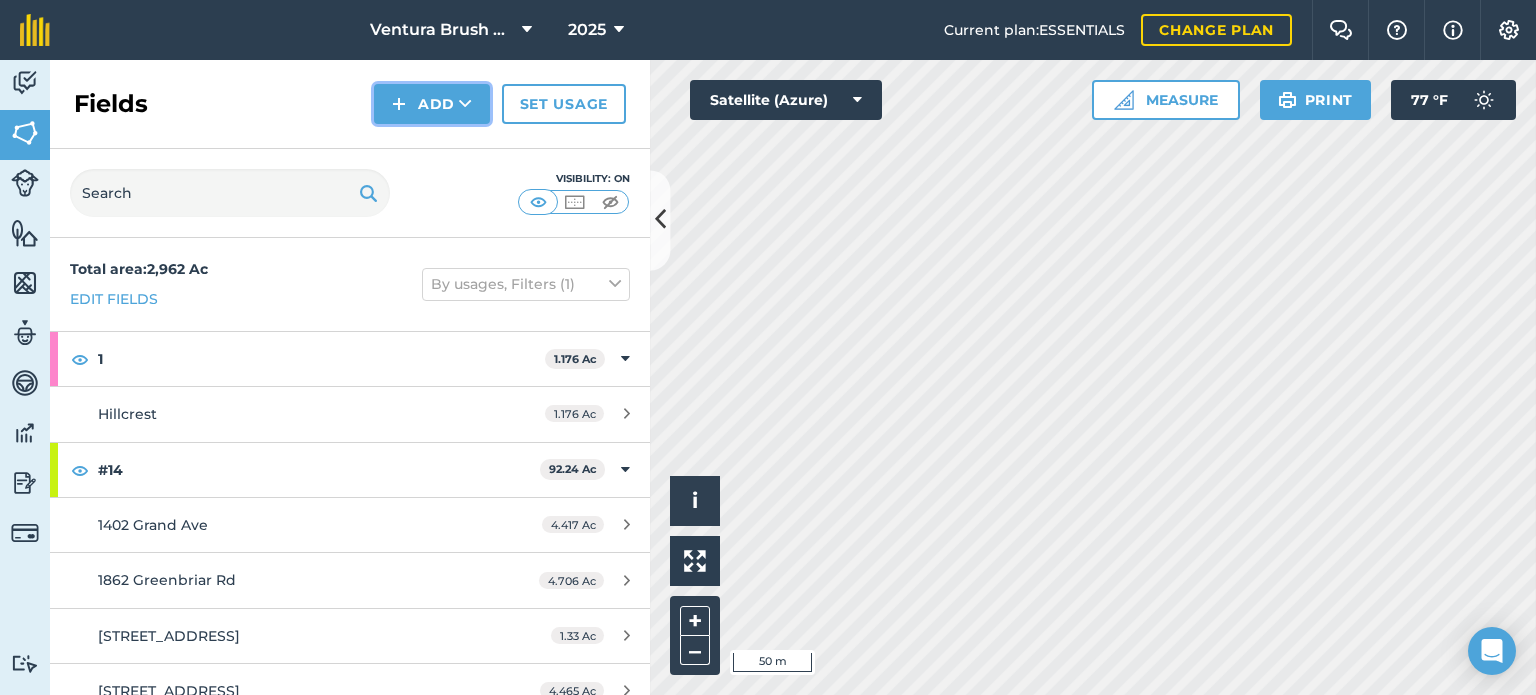click on "Add" at bounding box center [432, 104] 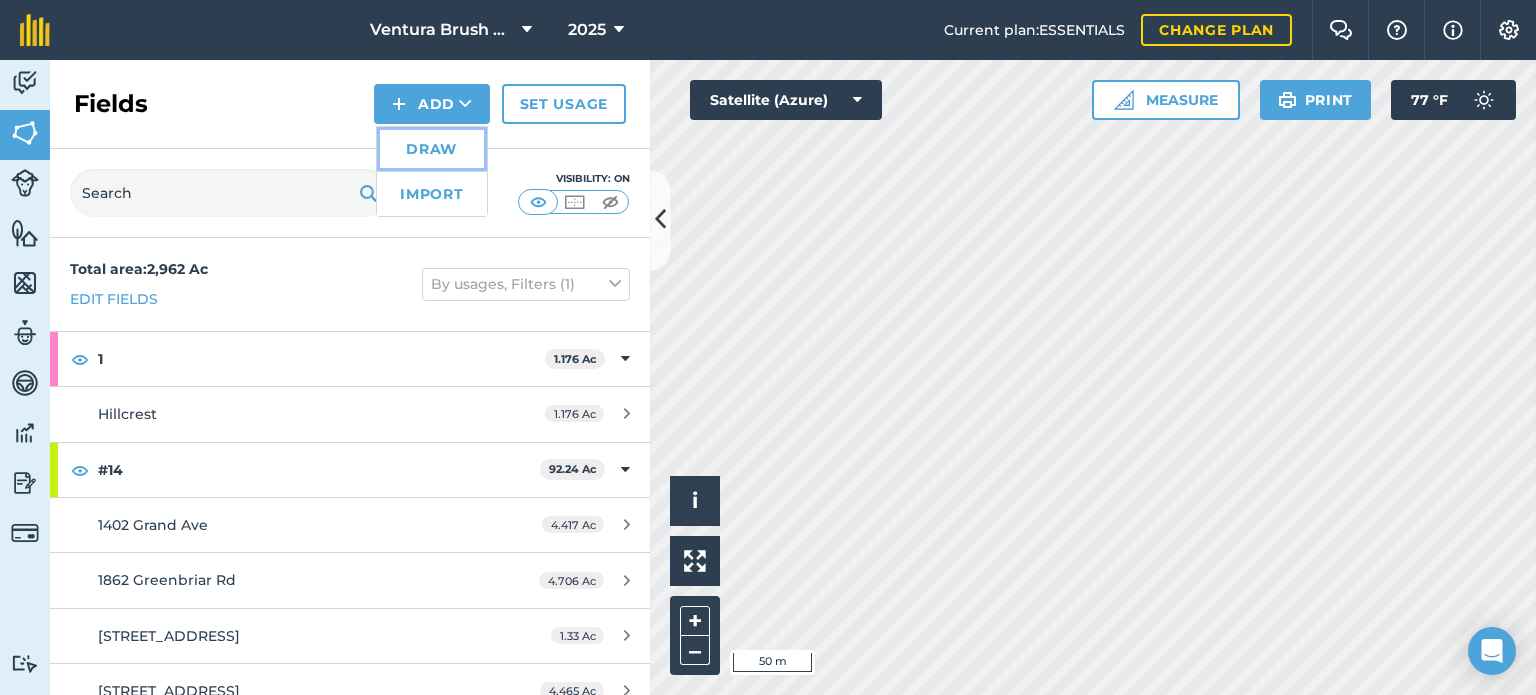 click on "Draw" at bounding box center [432, 149] 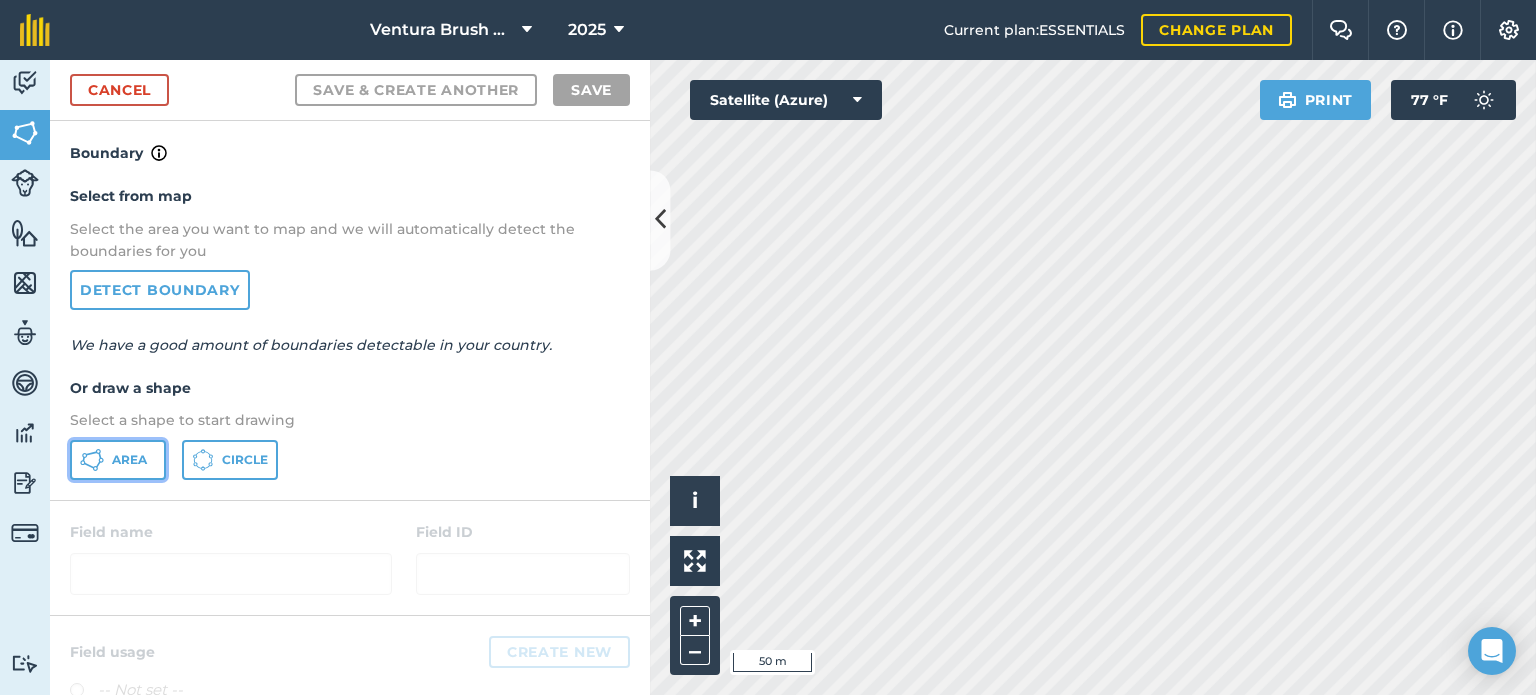 click on "Area" at bounding box center [129, 460] 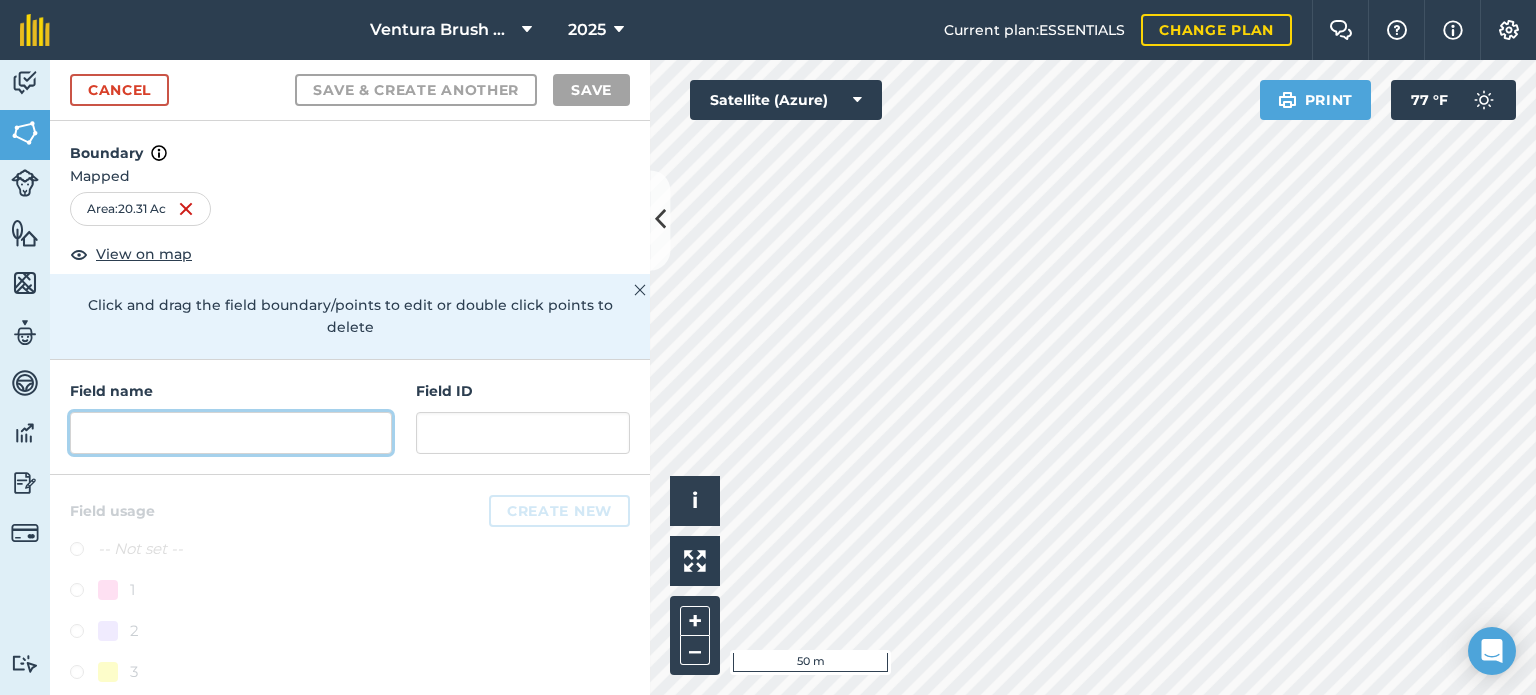 click at bounding box center (231, 433) 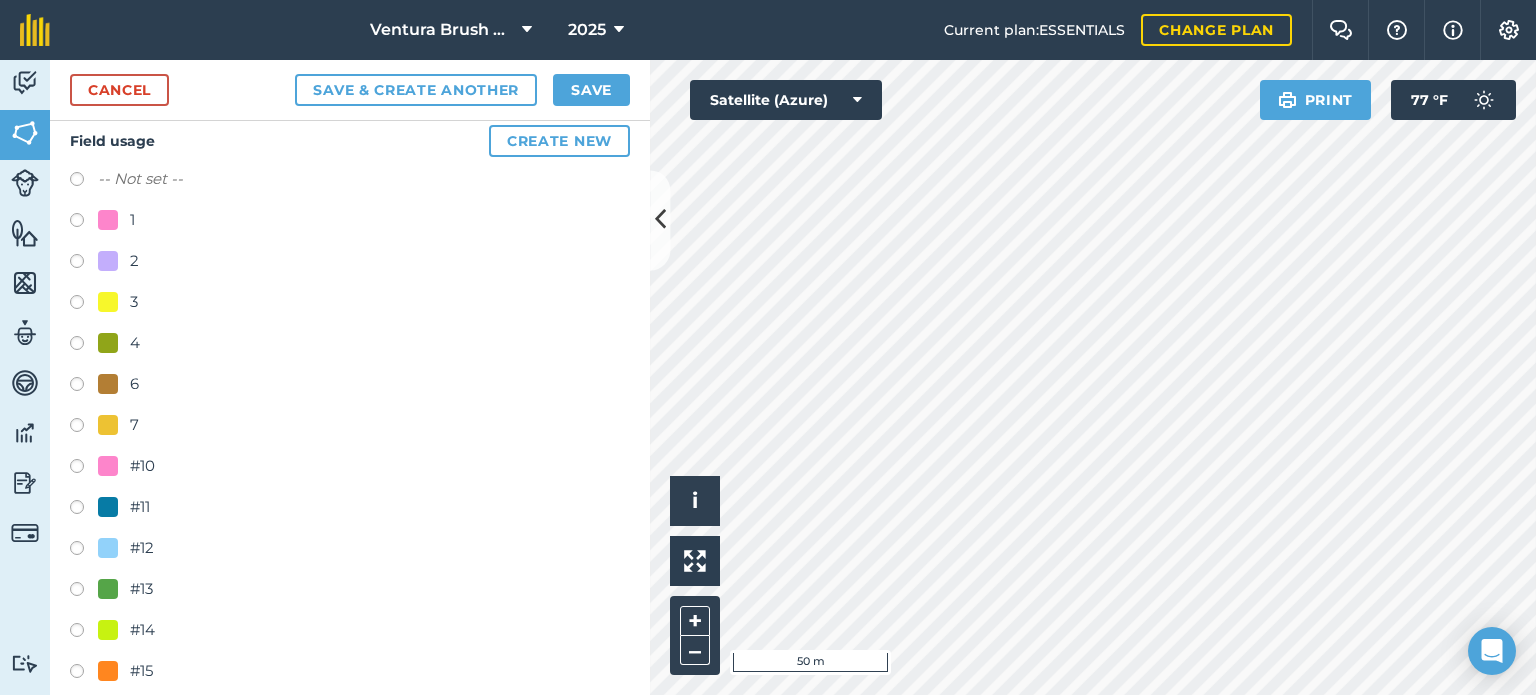 scroll, scrollTop: 400, scrollLeft: 0, axis: vertical 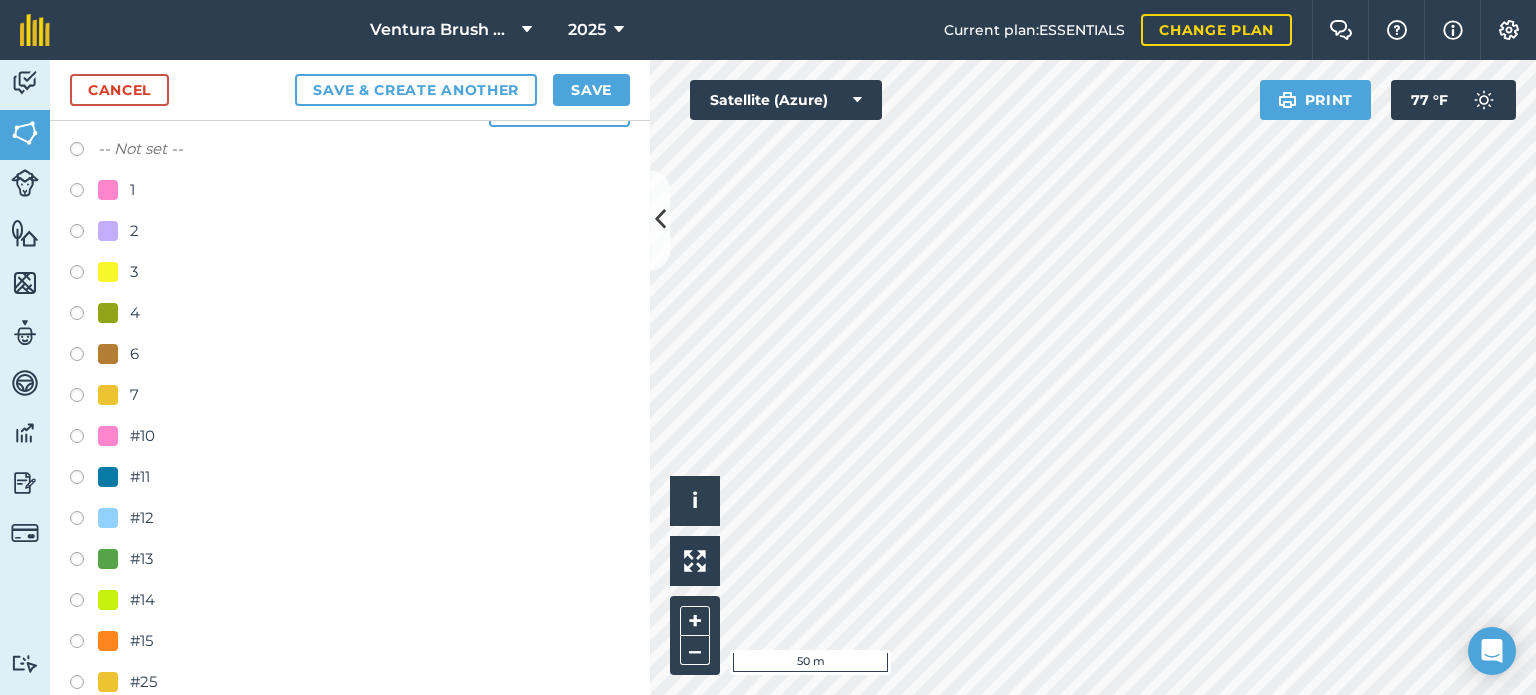 type on "Monrovia FD" 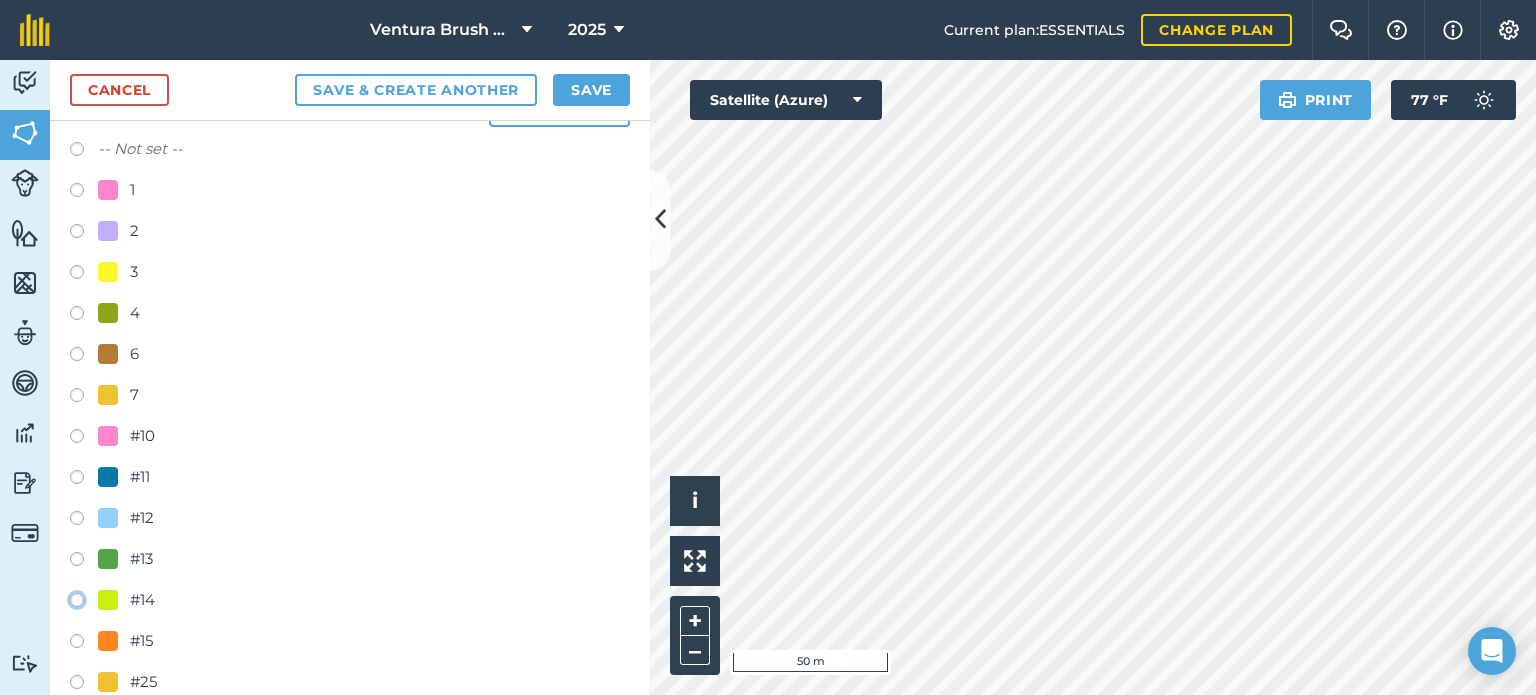 click on "#14" at bounding box center (-9923, 599) 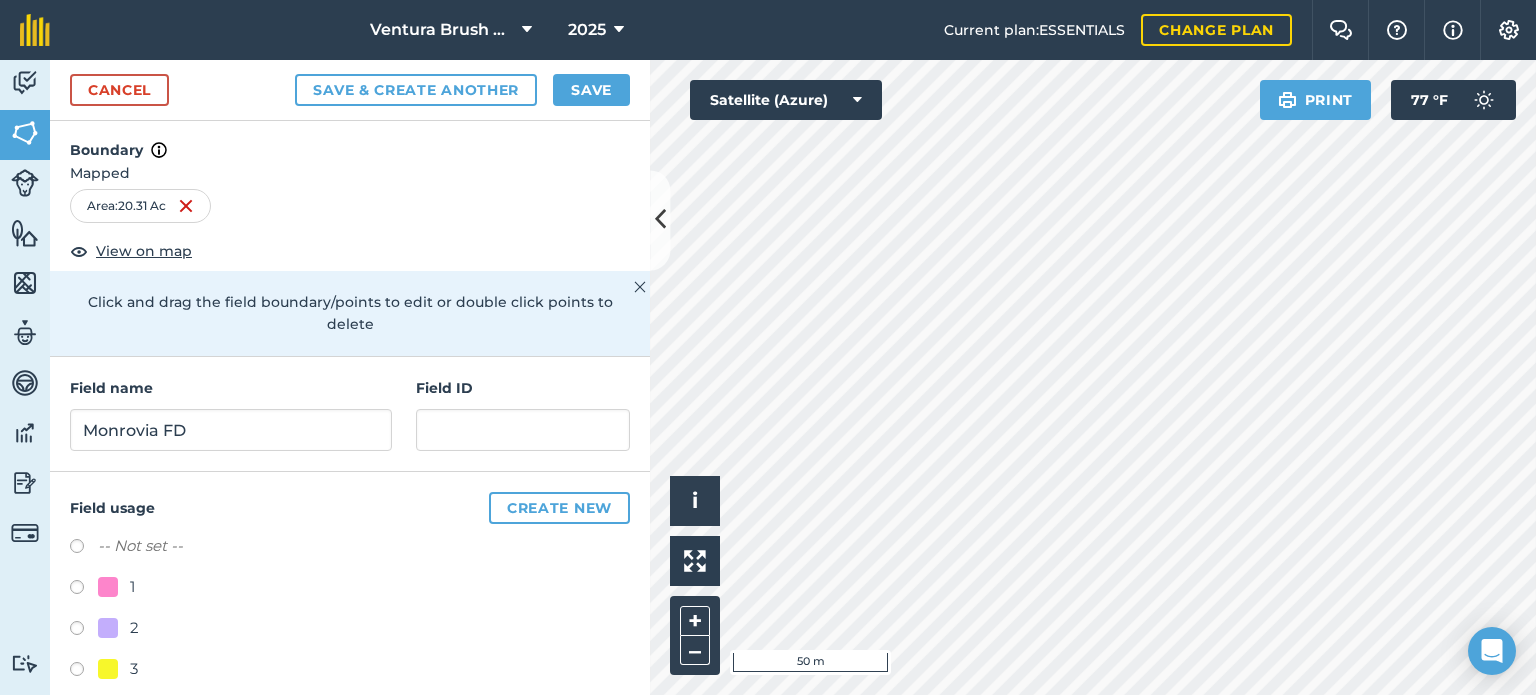scroll, scrollTop: 0, scrollLeft: 0, axis: both 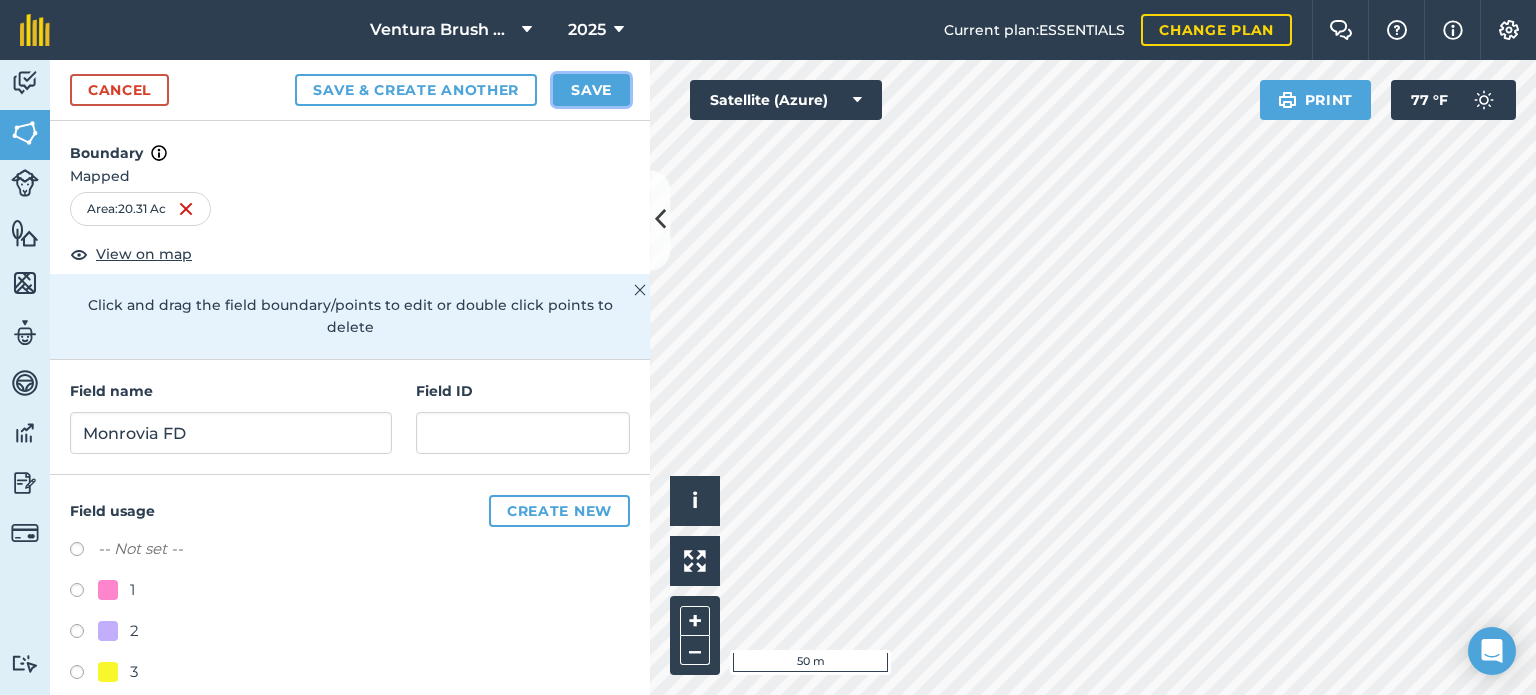 click on "Save" at bounding box center (591, 90) 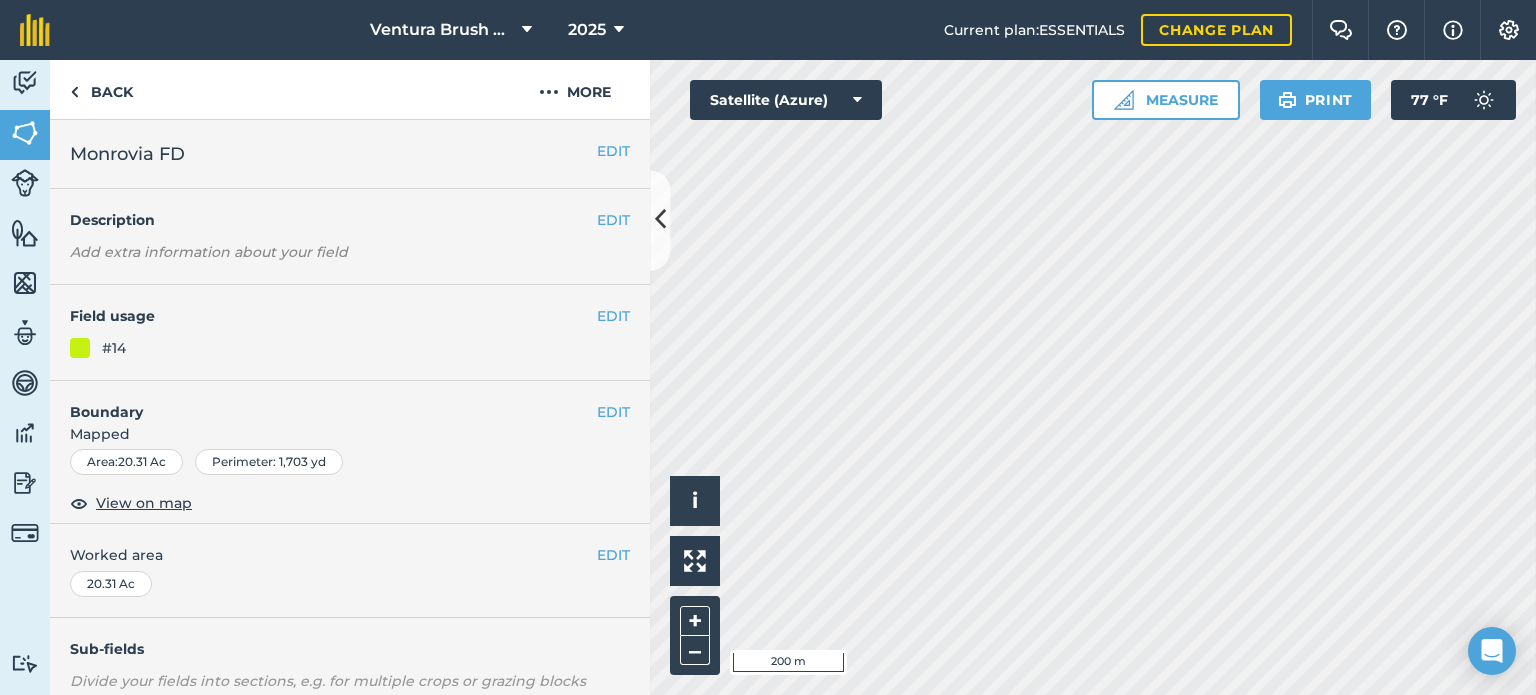 click on "Ventura Brush Goats  2025 Current plan :  ESSENTIALS   Change plan Farm Chat Help Info Settings Ventura Brush Goats   -  2025 Reproduced with the permission of  Microsoft Printed on  [DATE] Field usages No usage set 1 2 3 4 6 7 #10 #11 #12 #13 #14 #15 #25 #3 #4 #5 #6 #7 #8 #9 Burn Corner Cows Herding Route Horses LIMES Livestock Not Targeted  [PERSON_NAME] 4 Proximo Area Start Targeted Area Targeted Area Reduced Targeted Areas Thacher 7th area apprx 3 days Treated Area Vegetated Area Veggies Week 1 Week 2 Feature types Trees Water Activity Fields Livestock Features Maps Team Vehicles Data Reporting Billing Tutorials Tutorials   Back   More EDIT Monrovia FD EDIT Description Add extra information about your field EDIT Field usage #14 EDIT Boundary   Mapped Area :  20.31   Ac Perimeter :   1,703   yd   View on map EDIT Worked area 20.31   Ac Sub-fields   Divide your fields into sections, e.g. for multiple crops or grazing blocks   Add sub-fields Add field job Add note   Field Health To-Do Reports i +" at bounding box center [768, 347] 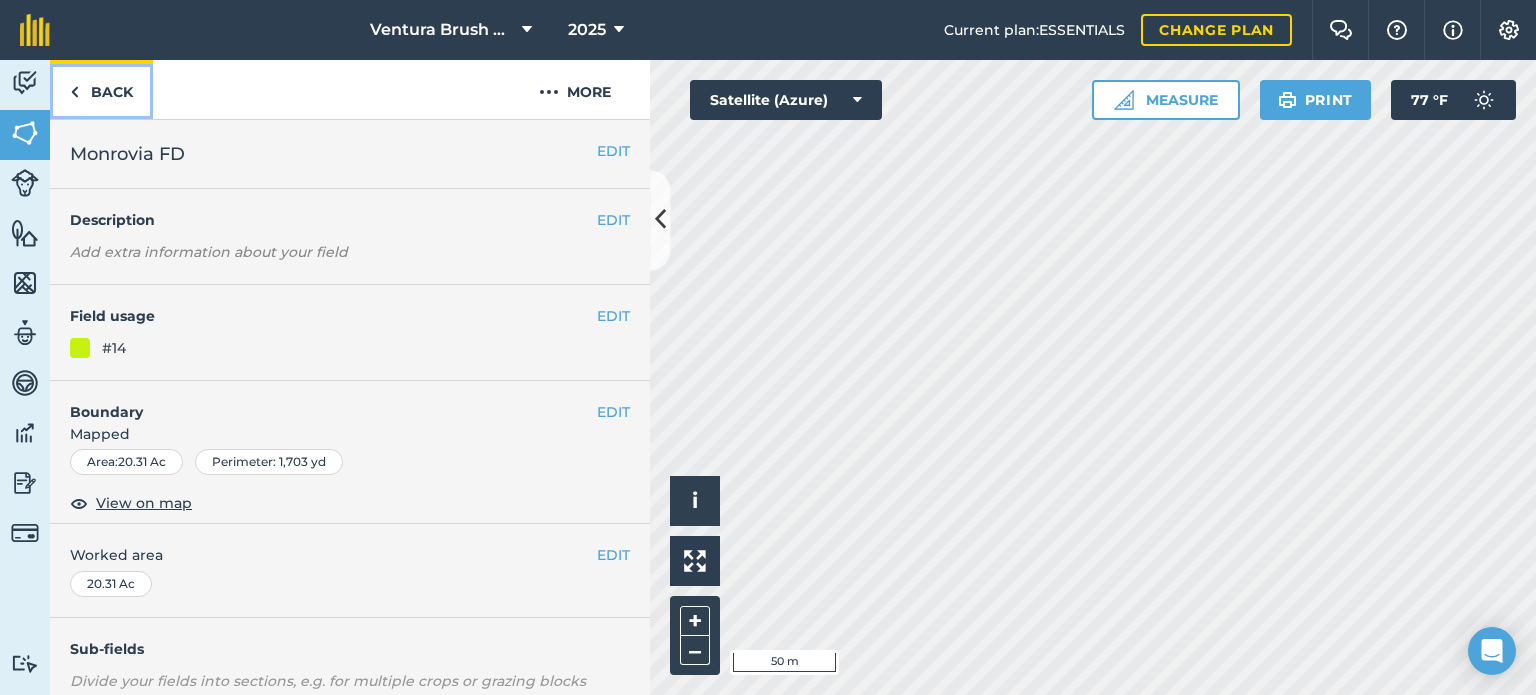 click on "Back" at bounding box center (101, 89) 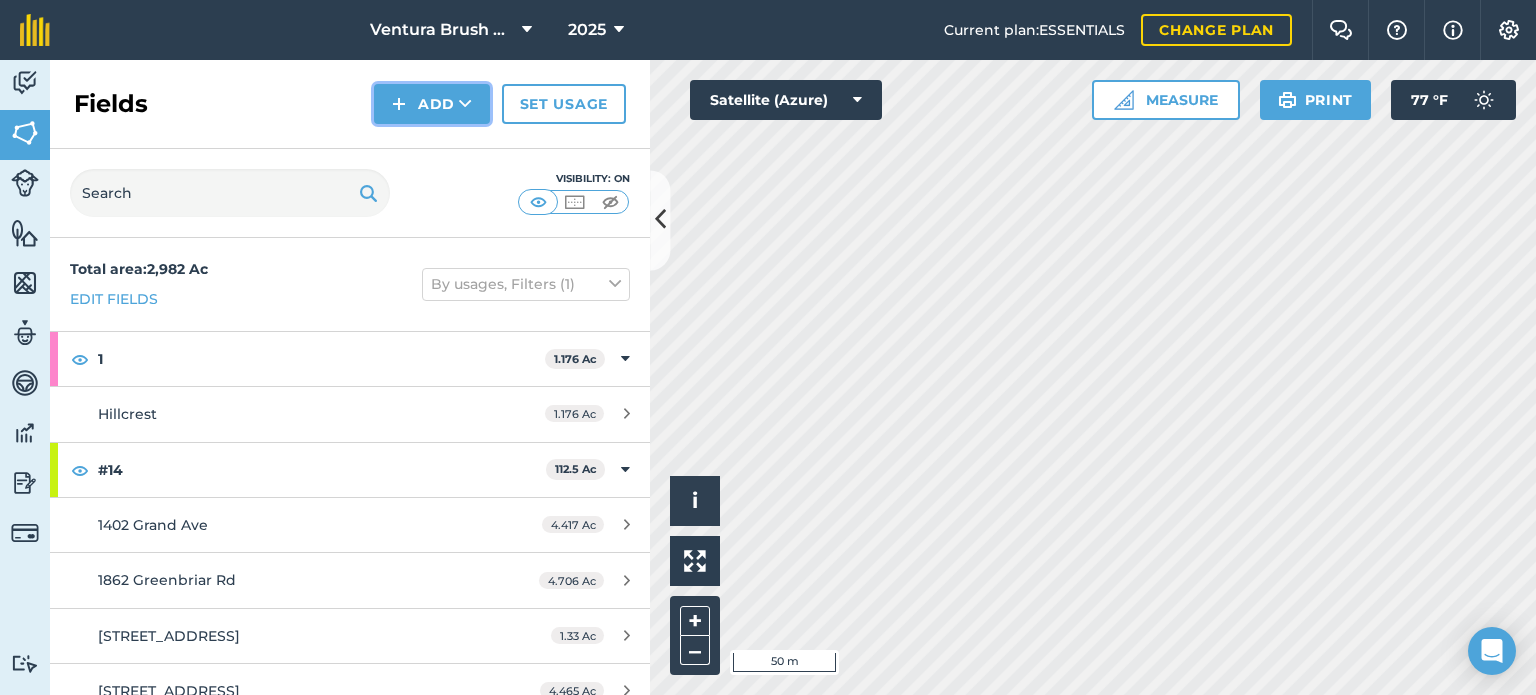 click at bounding box center [399, 104] 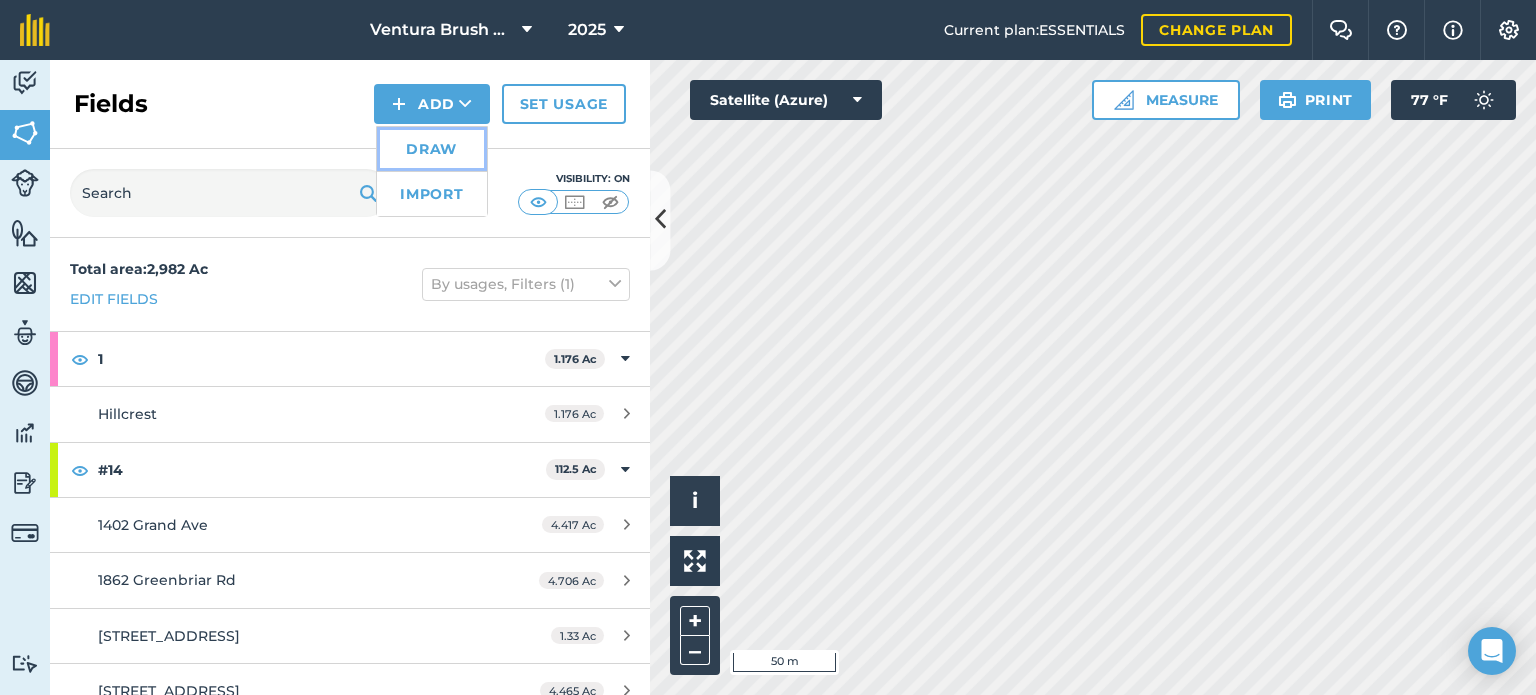 click on "Draw" at bounding box center (432, 149) 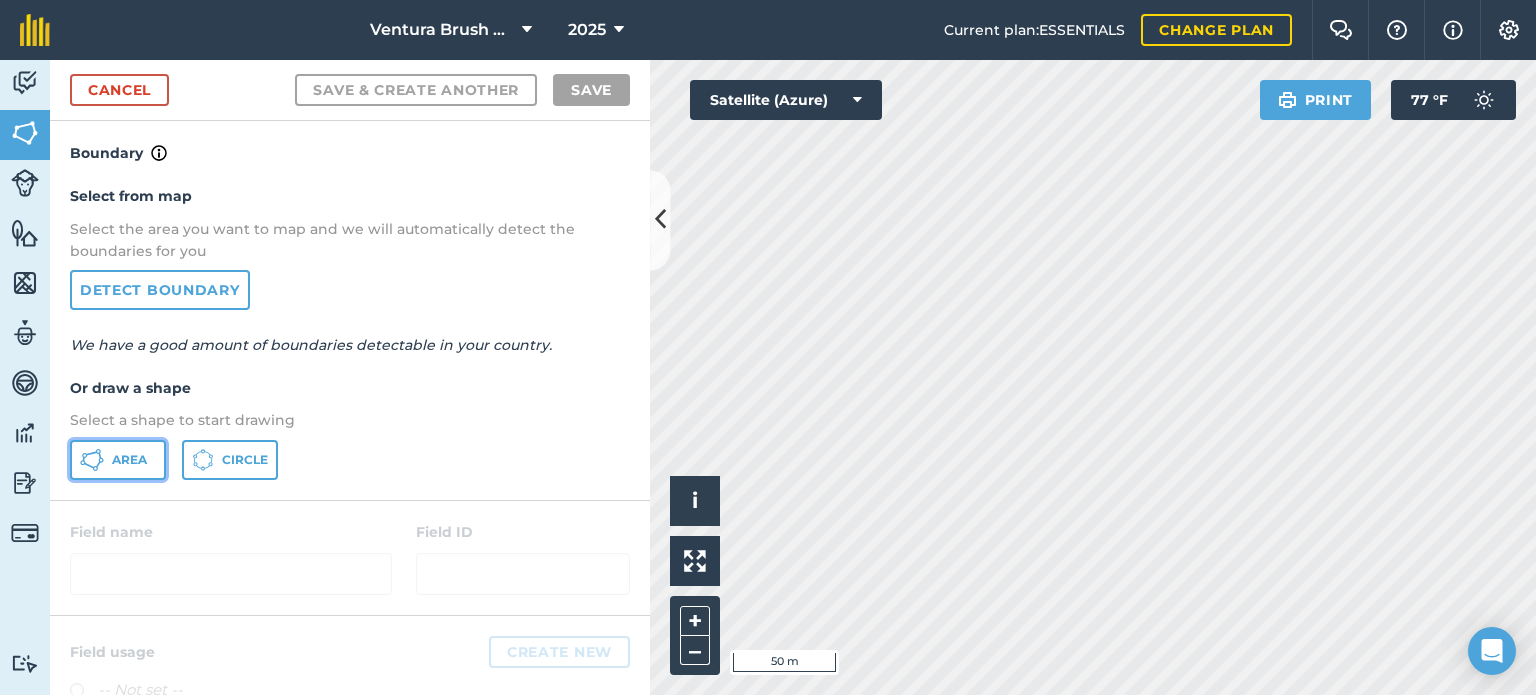 click on "Area" at bounding box center [129, 460] 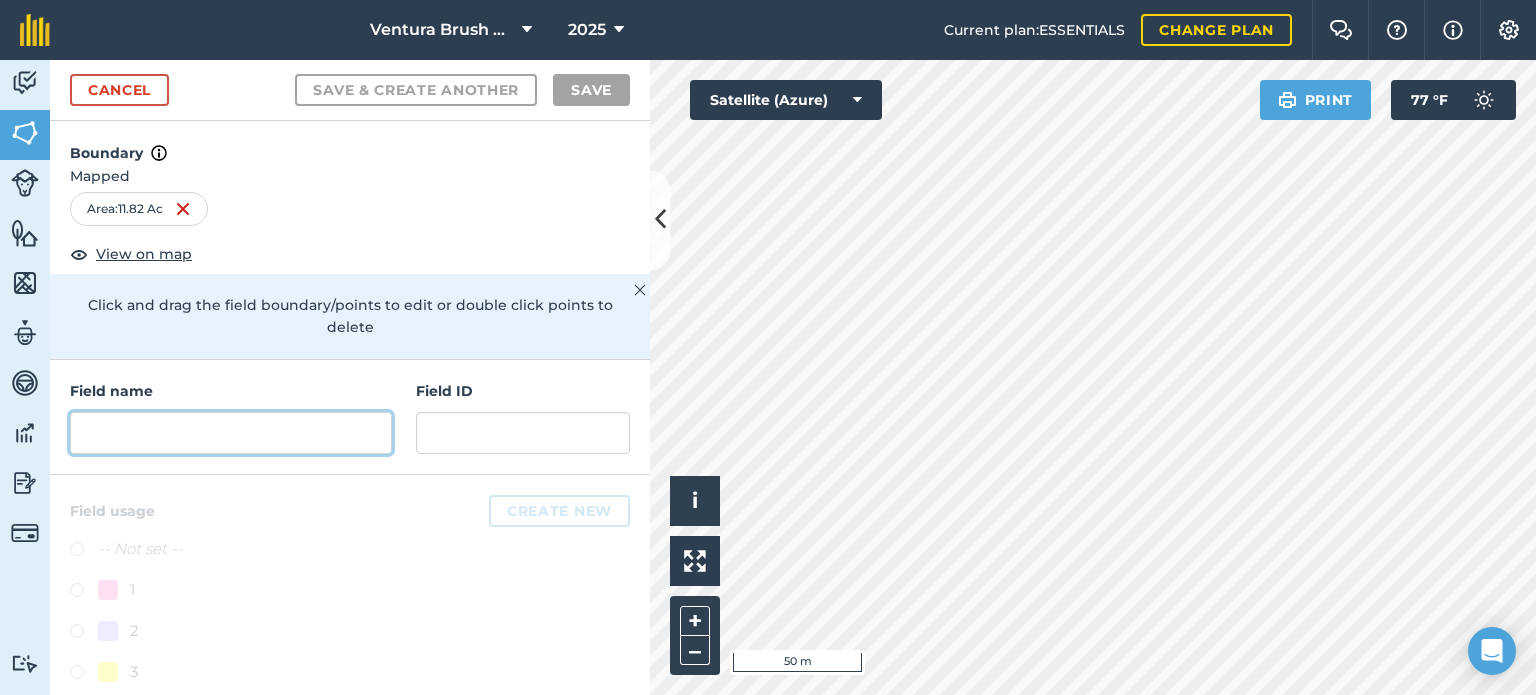 click at bounding box center (231, 433) 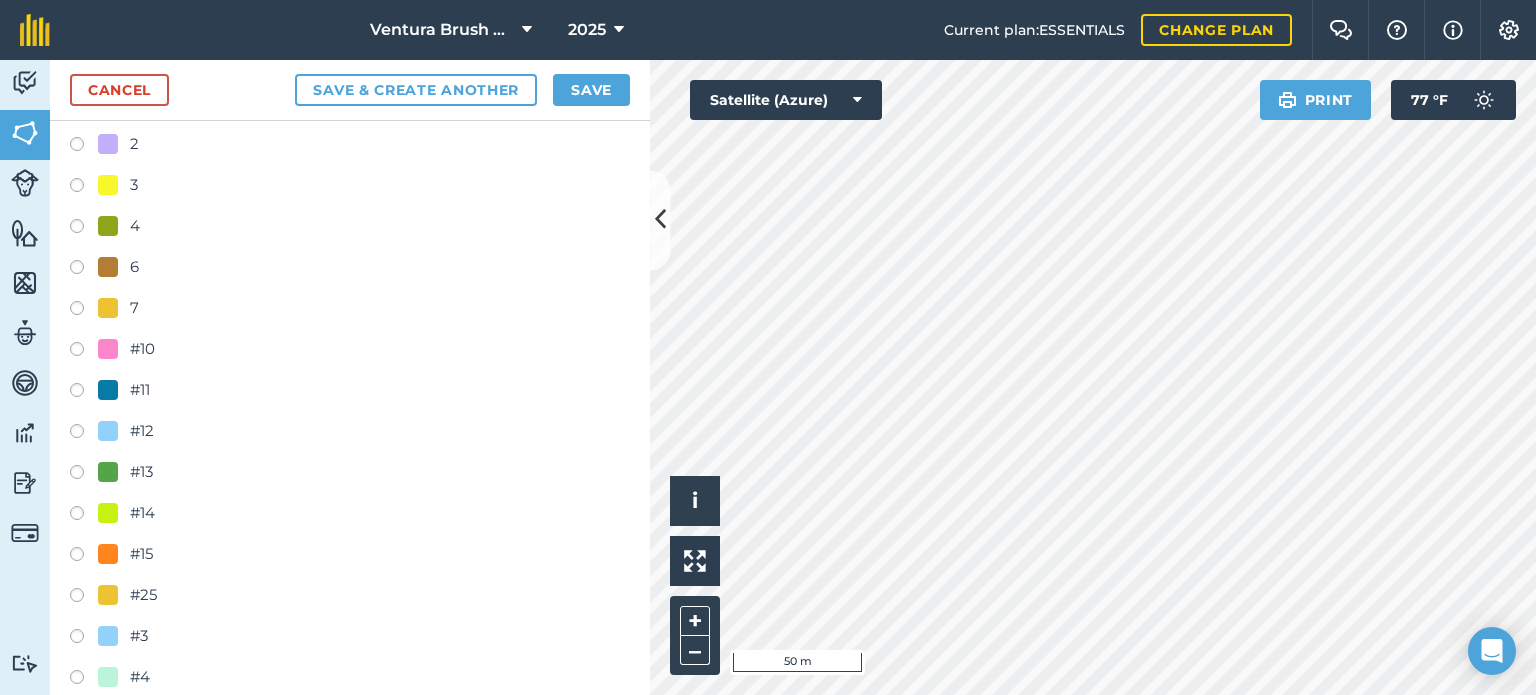 scroll, scrollTop: 500, scrollLeft: 0, axis: vertical 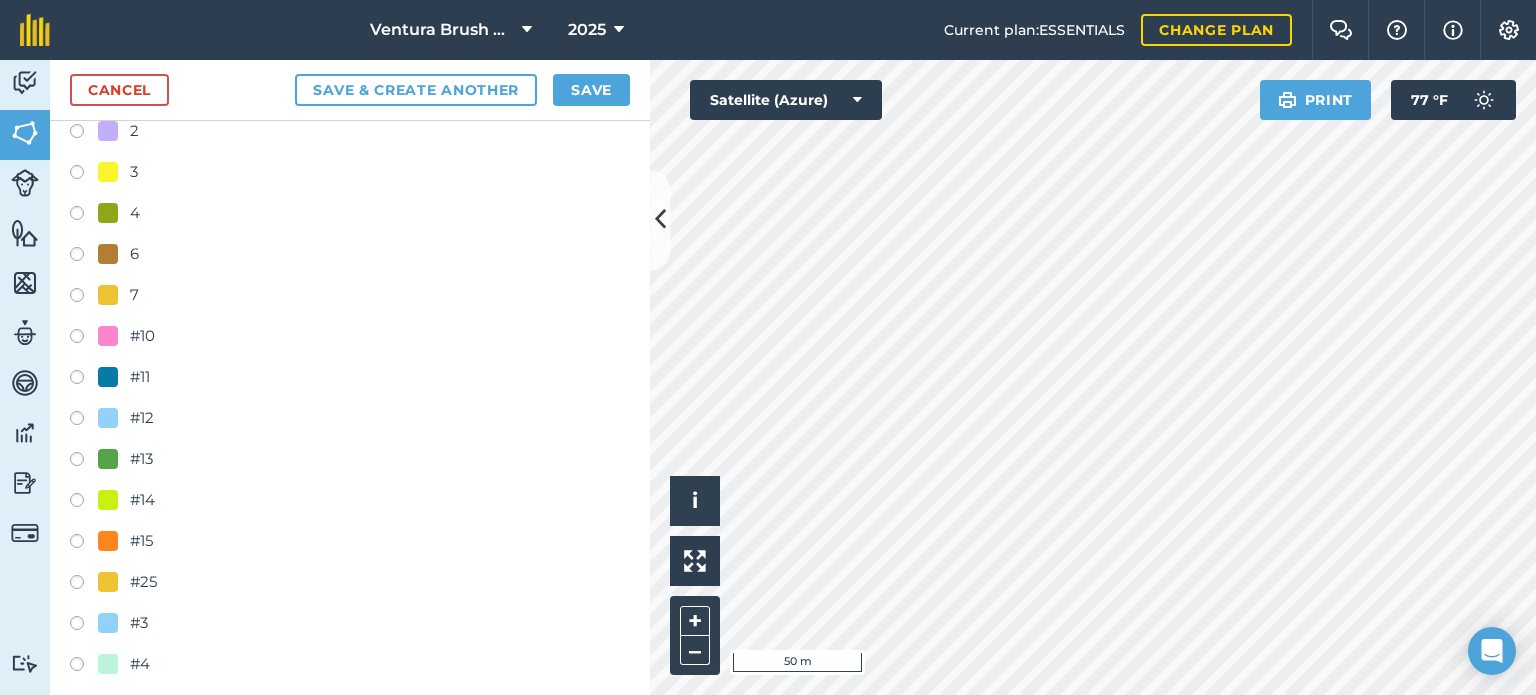 type on "monrovia FD" 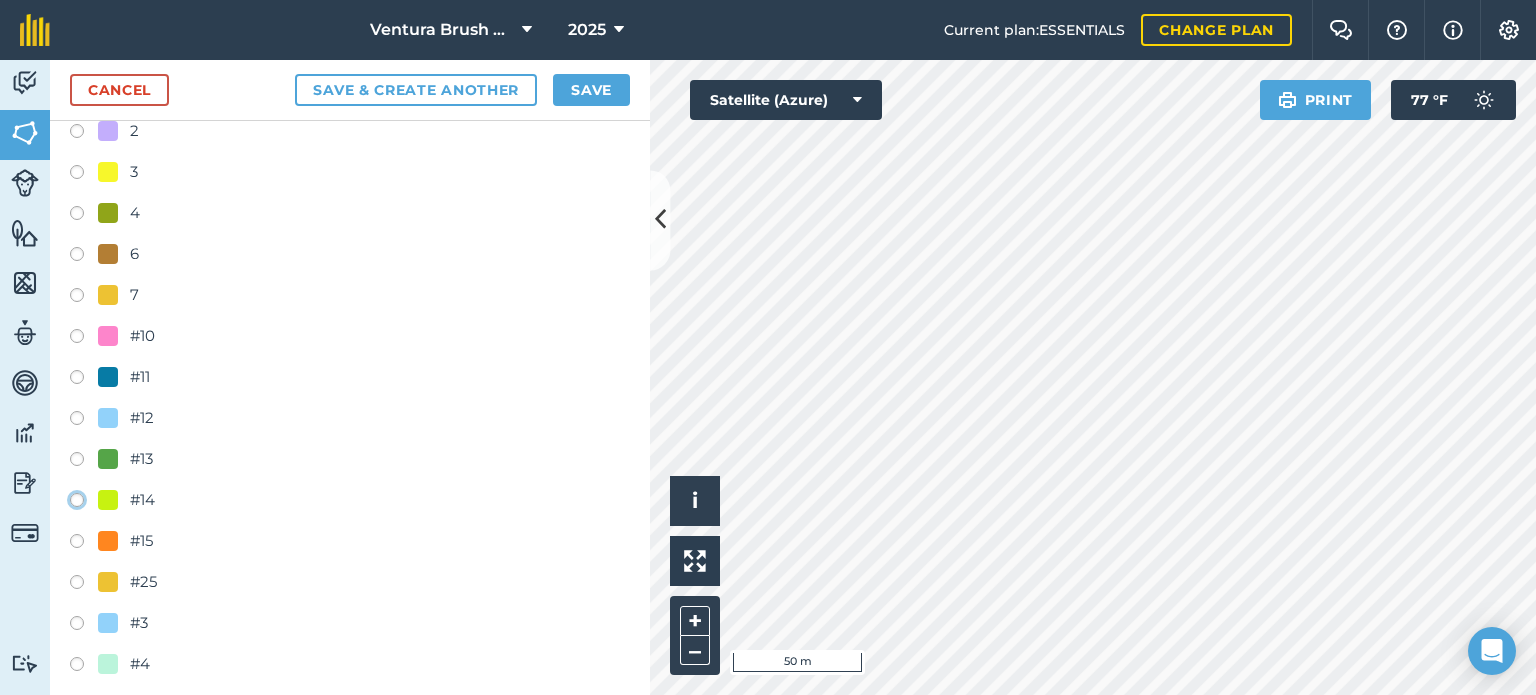 click on "#14" at bounding box center [-9923, 499] 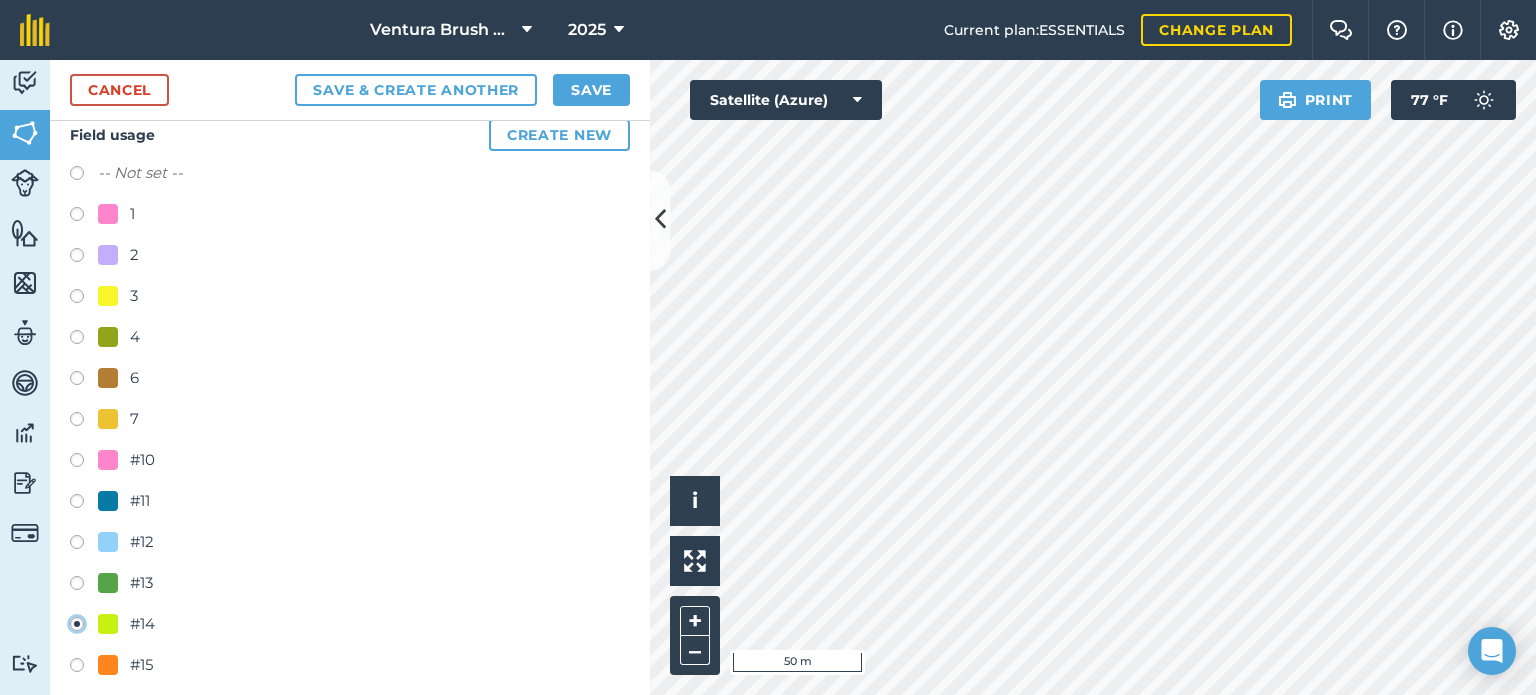 scroll, scrollTop: 0, scrollLeft: 0, axis: both 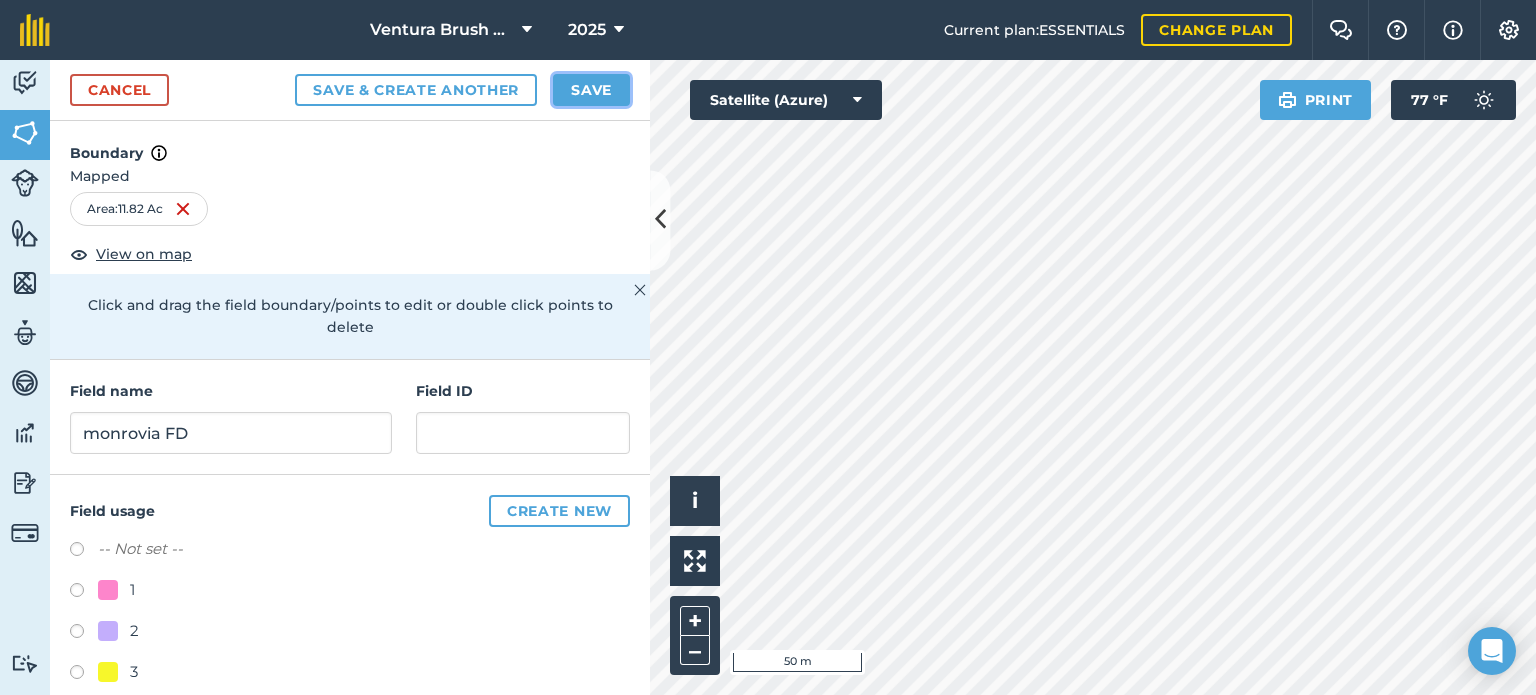 click on "Save" at bounding box center (591, 90) 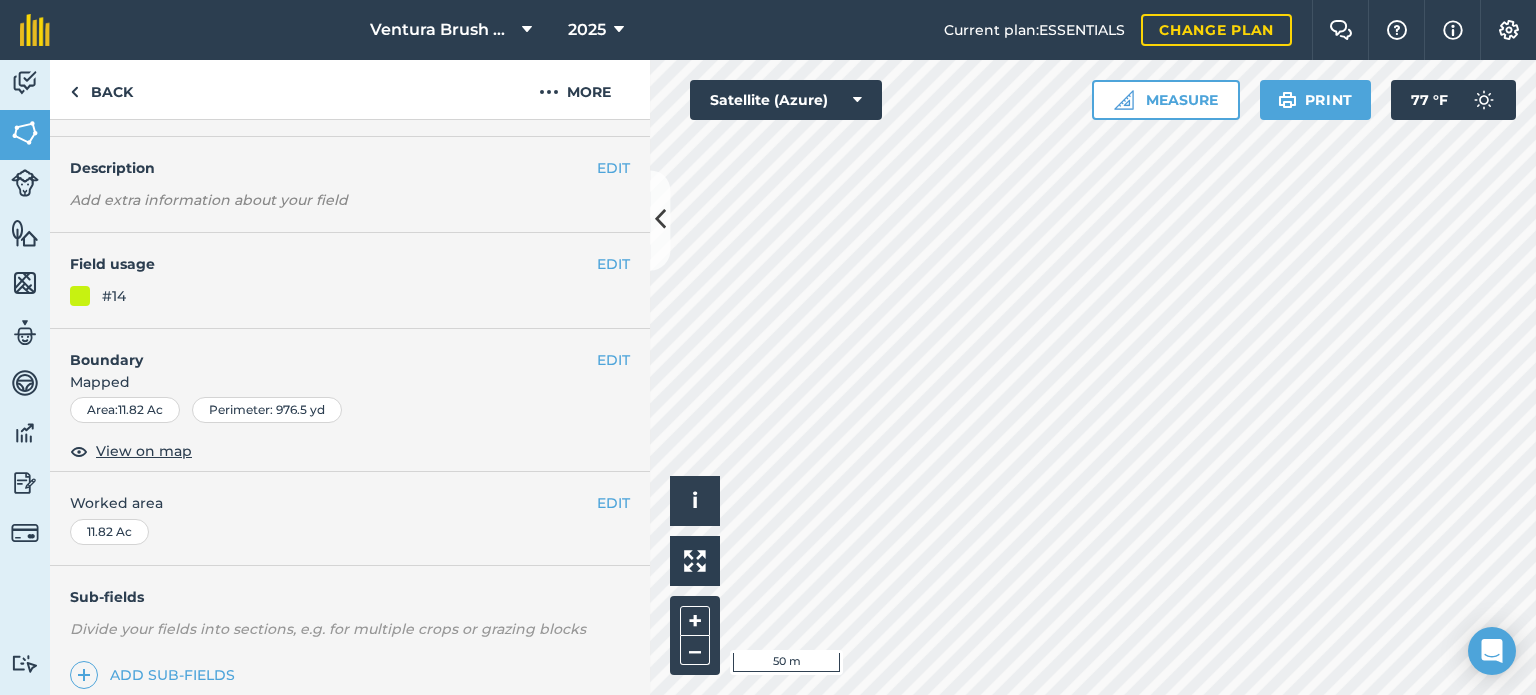 scroll, scrollTop: 0, scrollLeft: 0, axis: both 